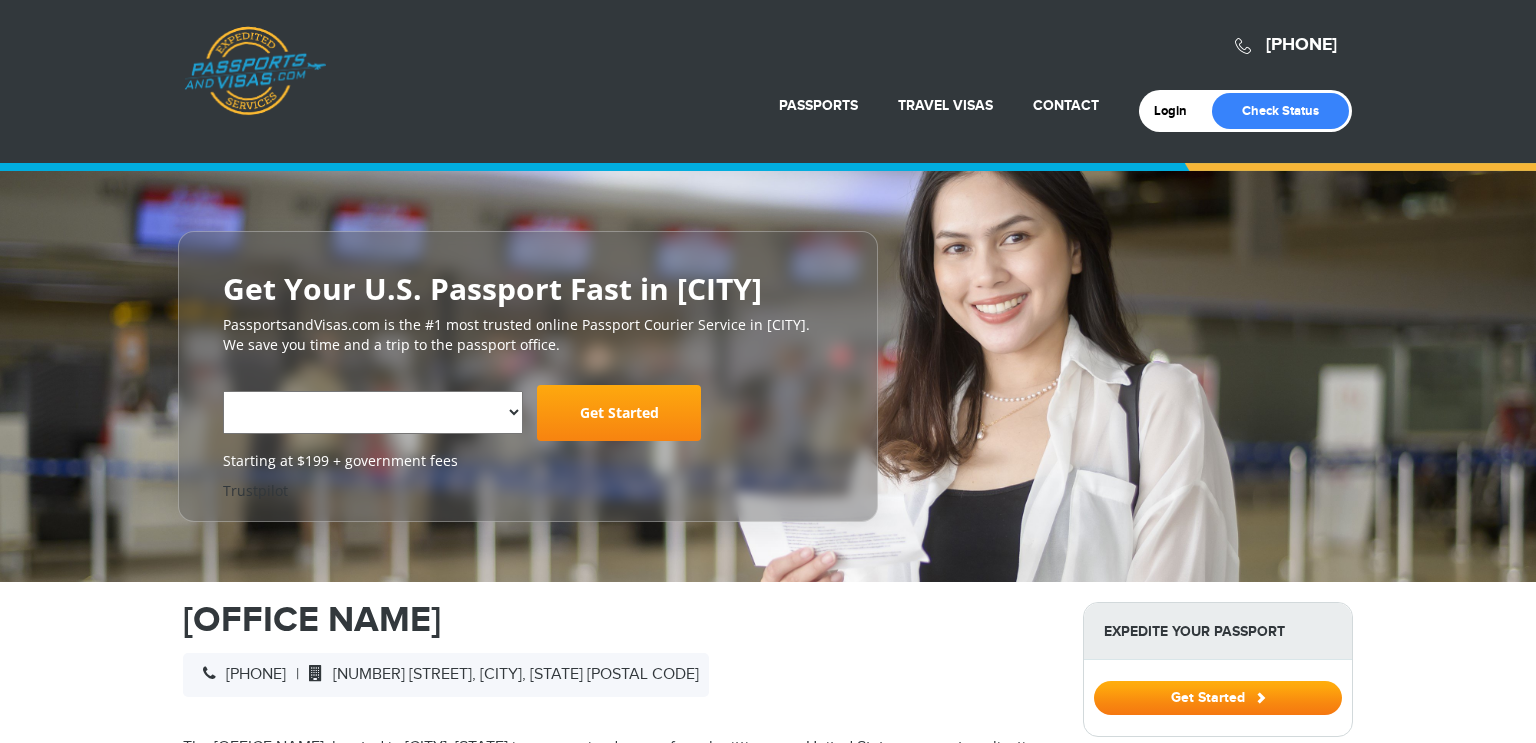 select on "**********" 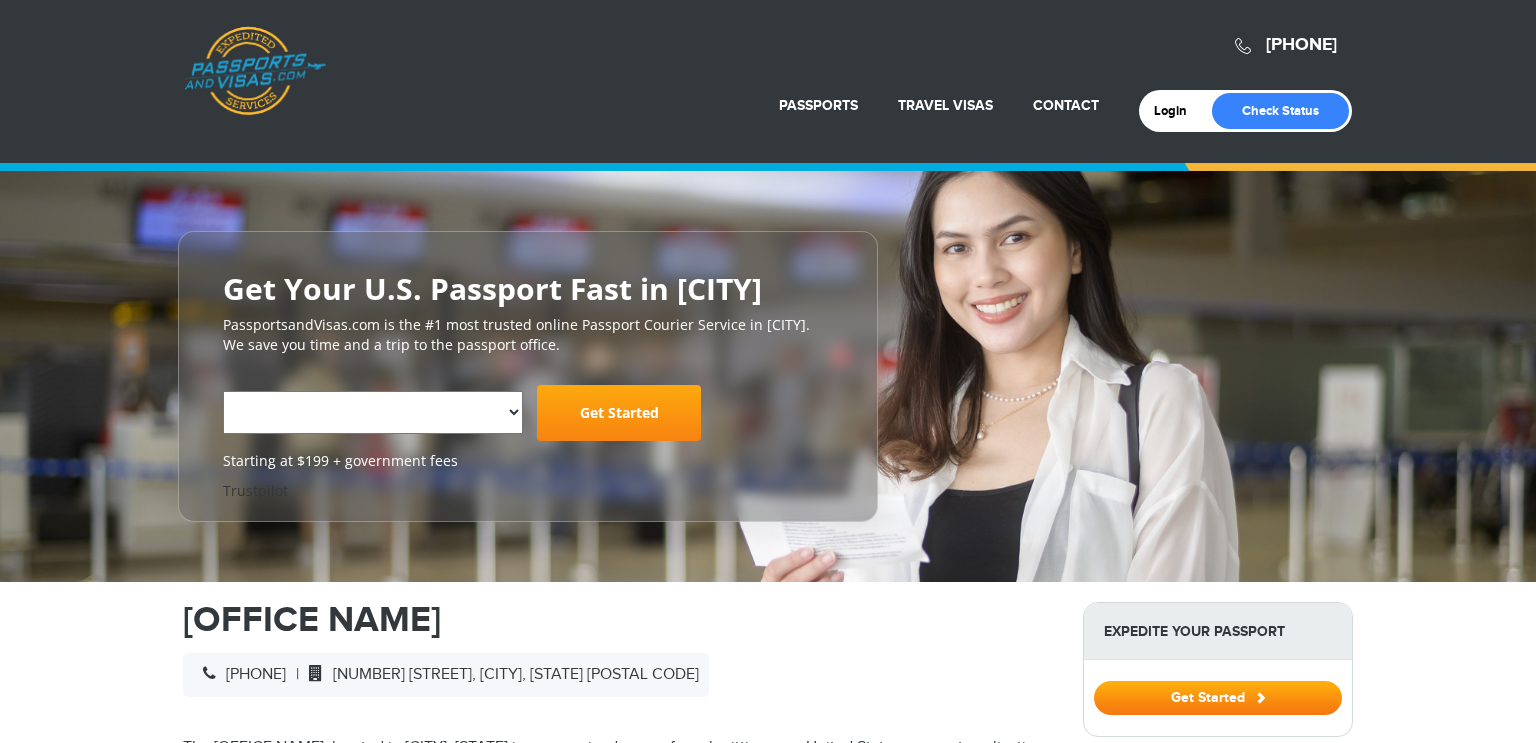 scroll, scrollTop: 0, scrollLeft: 0, axis: both 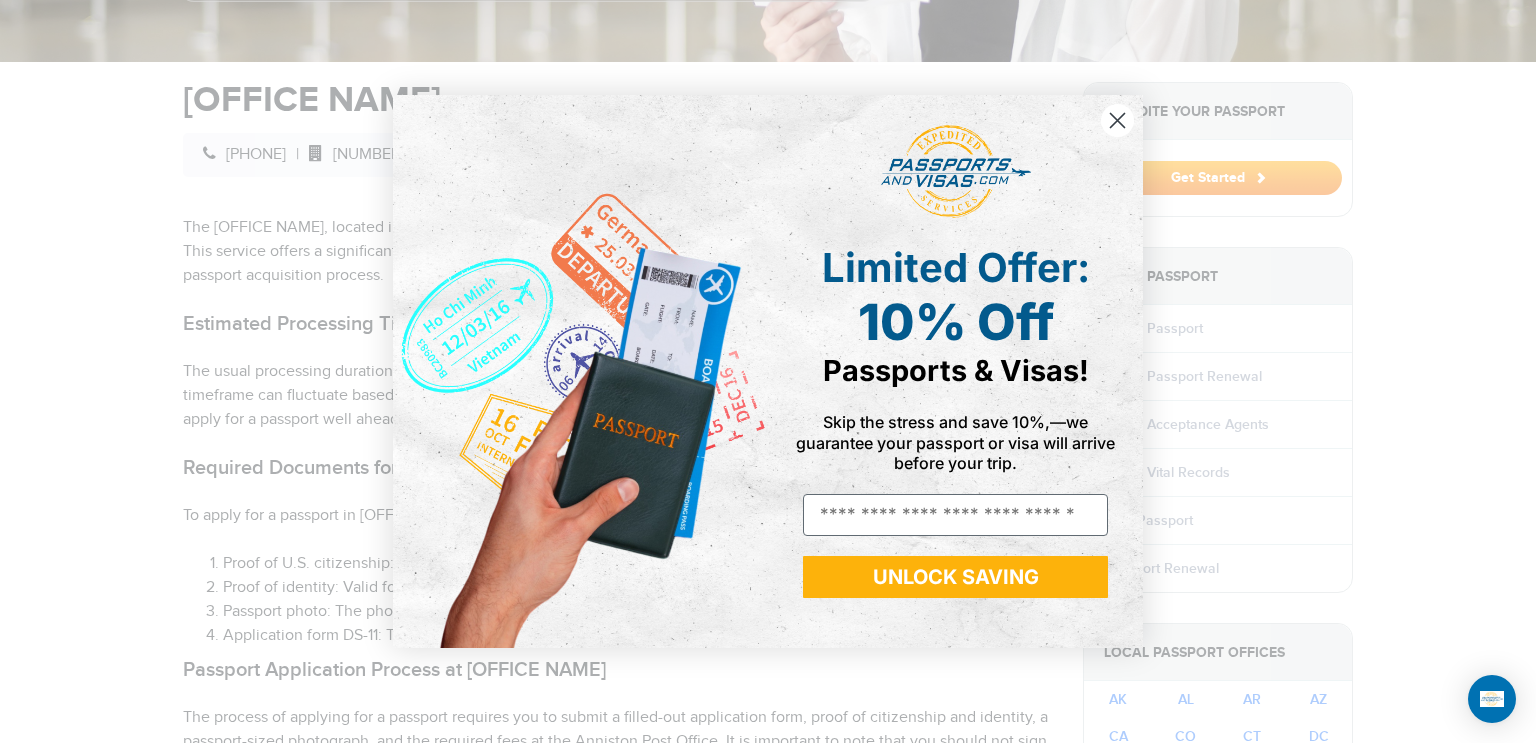 click 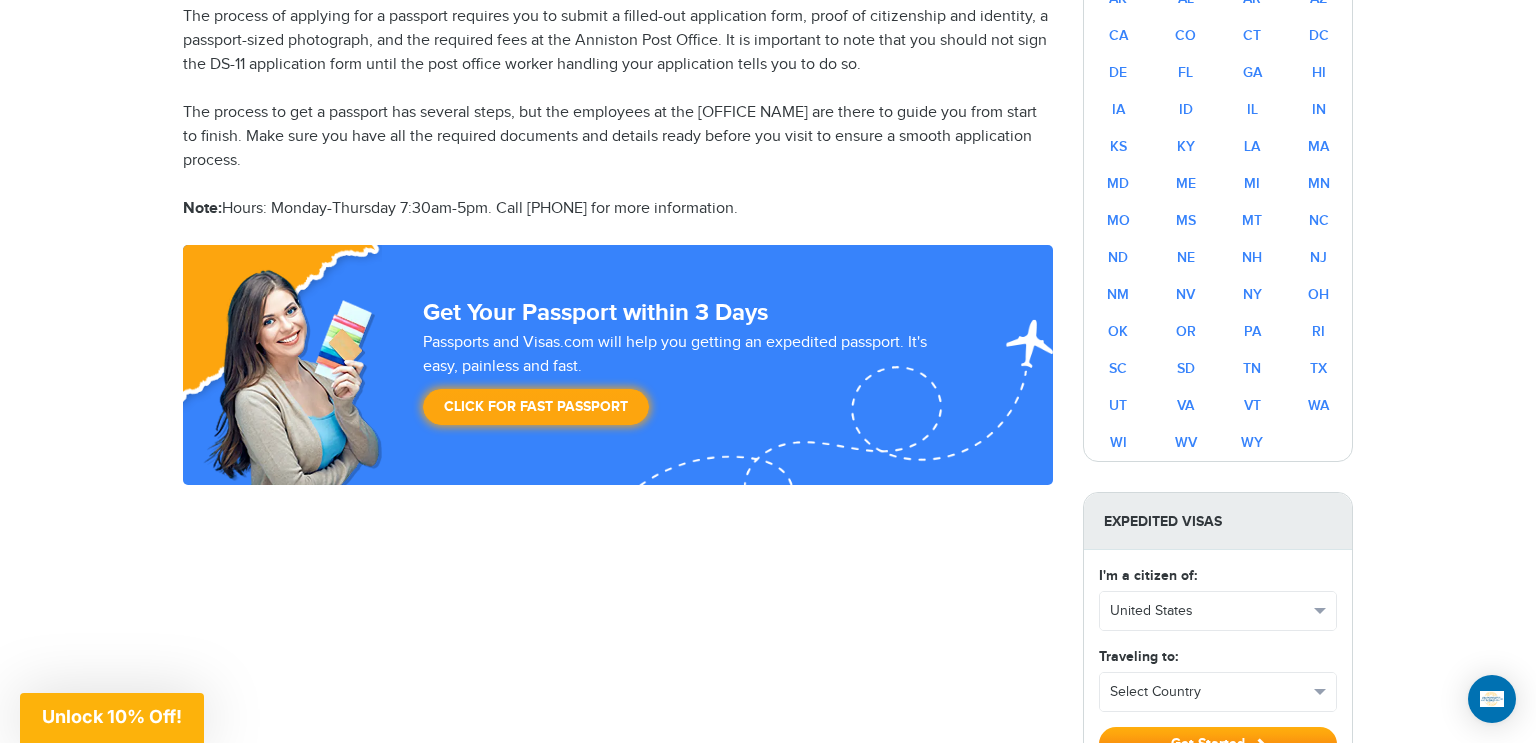 scroll, scrollTop: 1320, scrollLeft: 0, axis: vertical 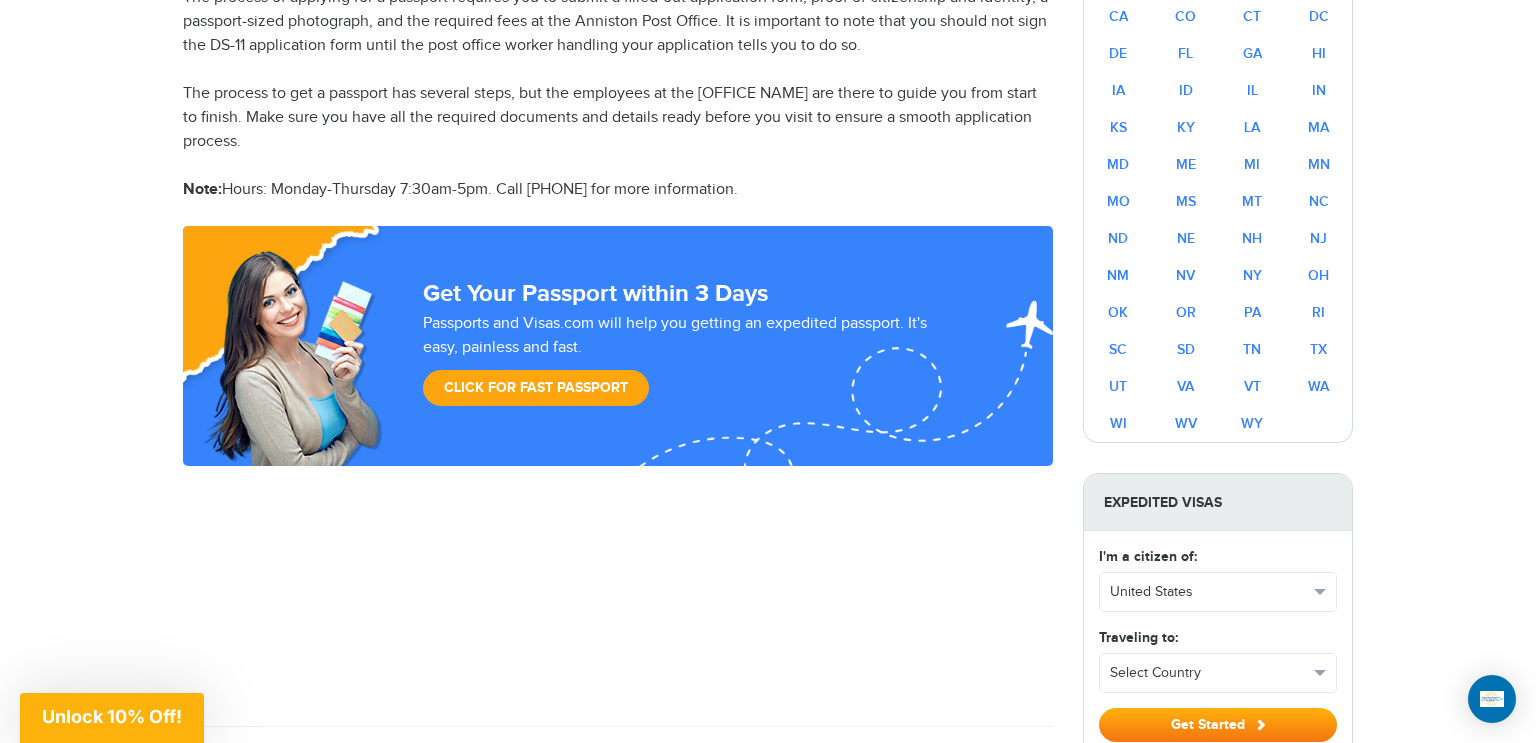 click on "Click for Fast Passport" at bounding box center [536, 388] 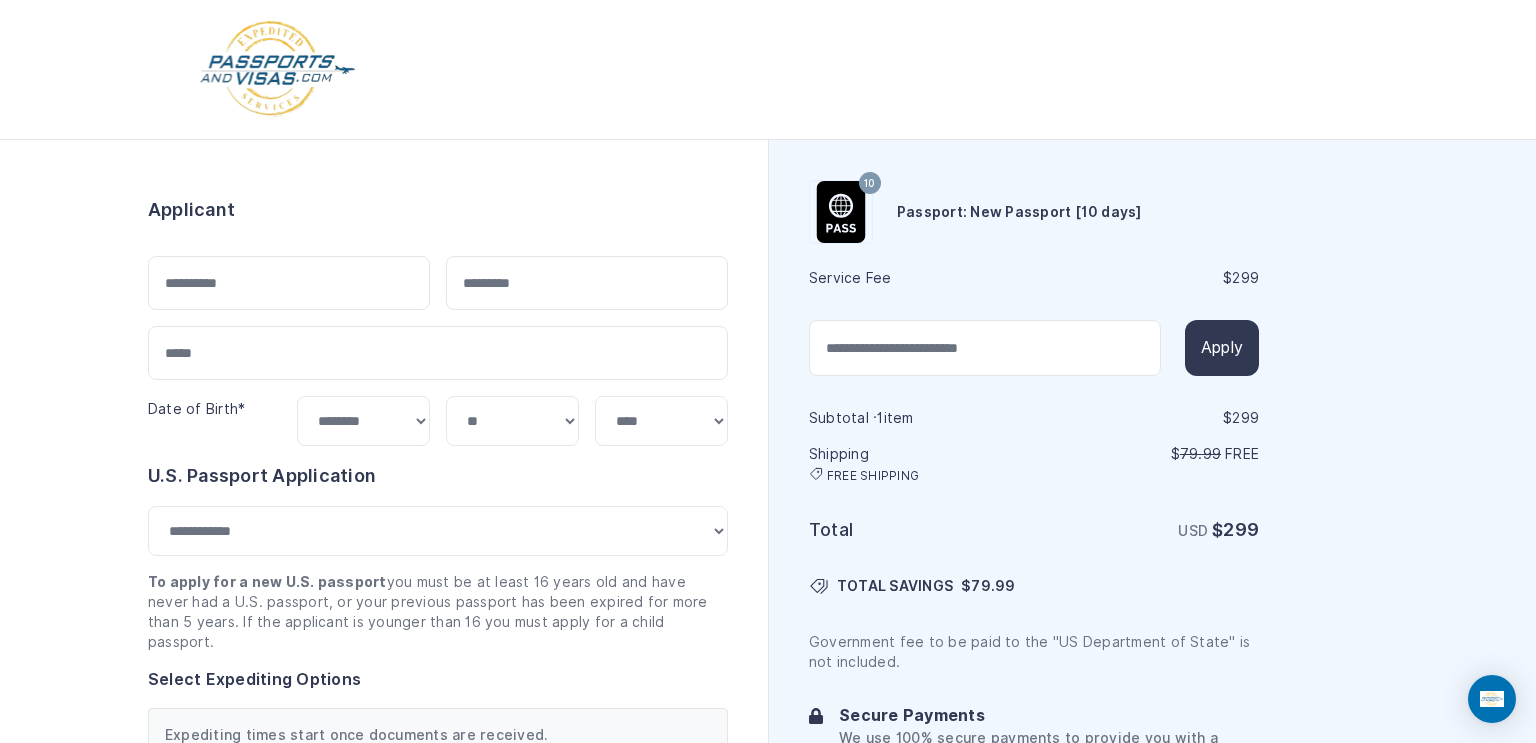 select on "***" 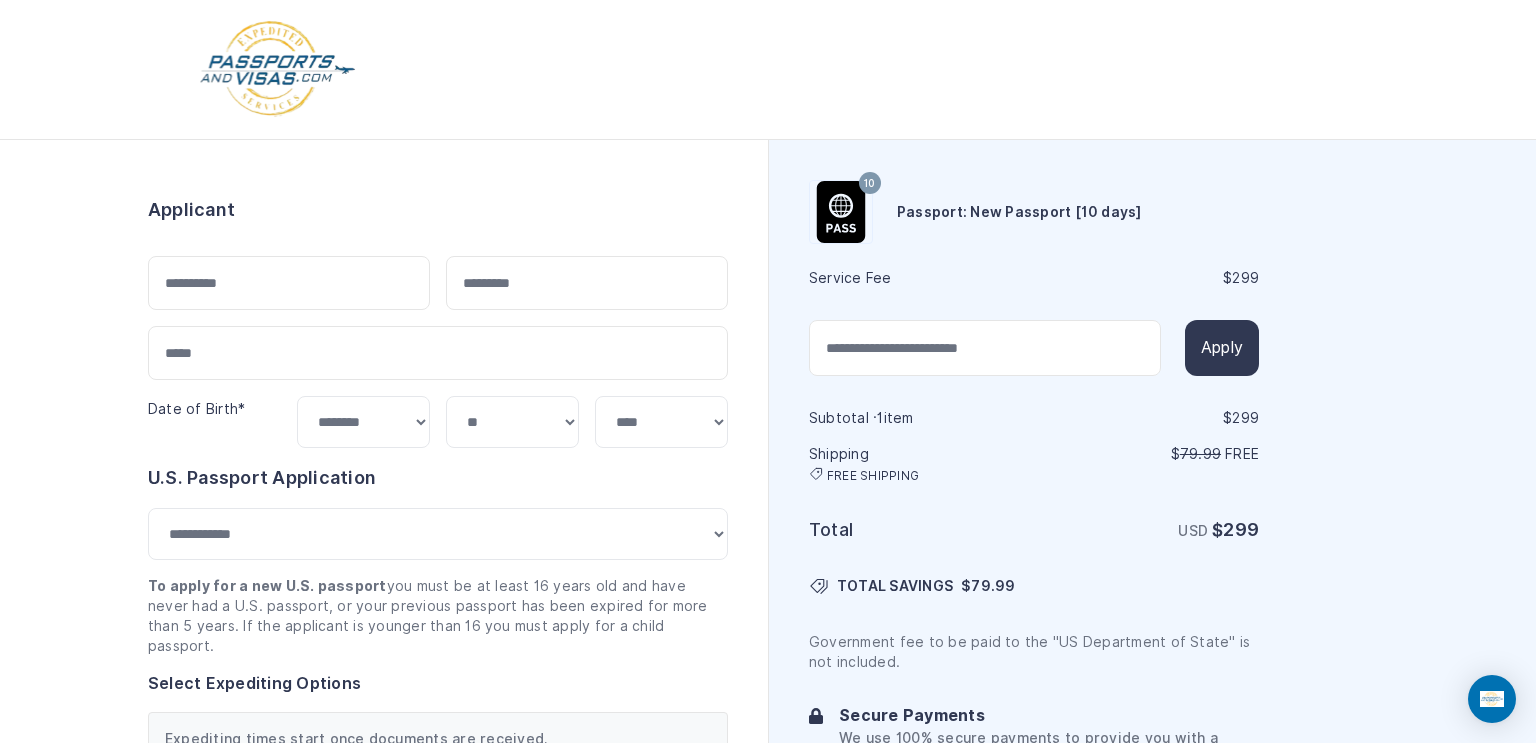 scroll, scrollTop: 0, scrollLeft: 0, axis: both 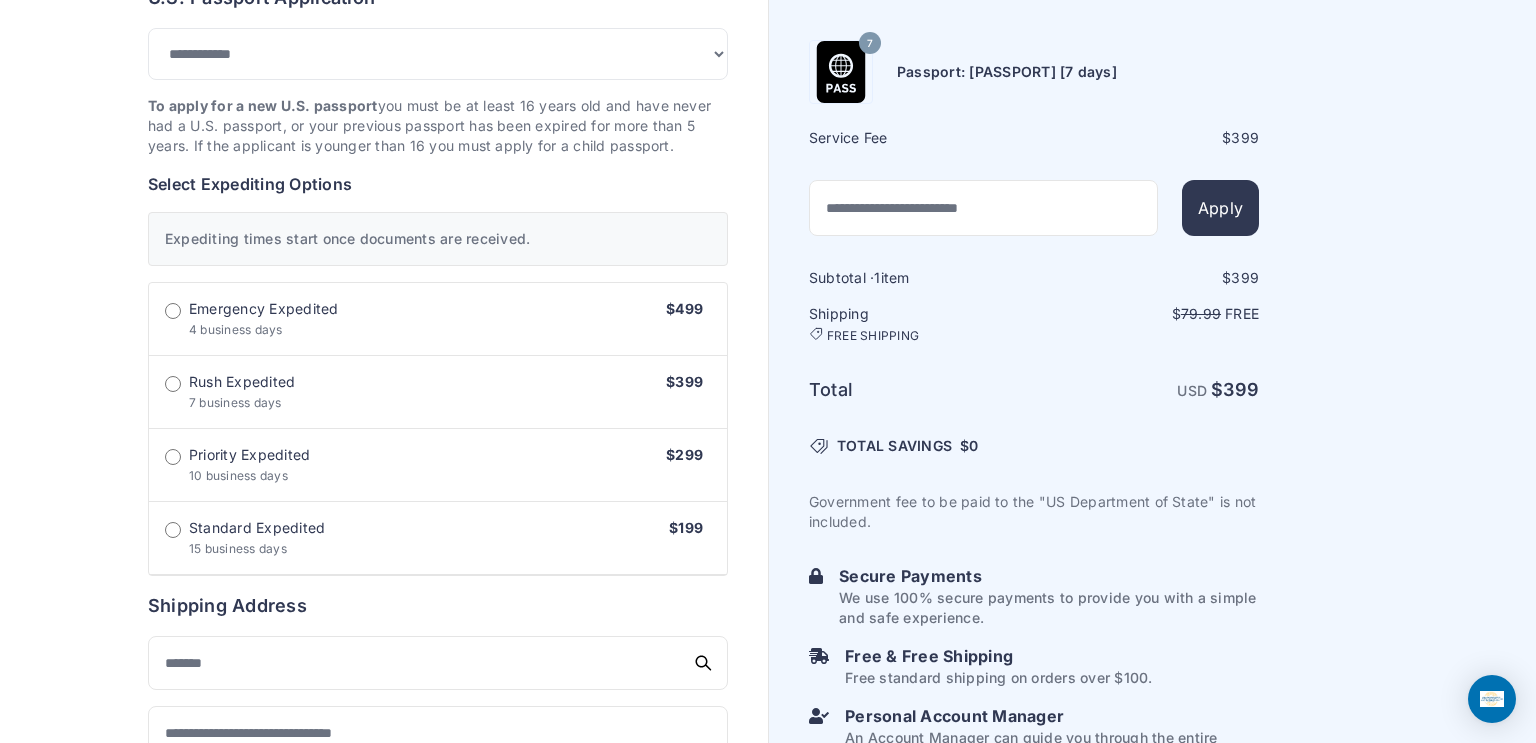 click on "Order summary
$ 399
7" at bounding box center [438, 547] 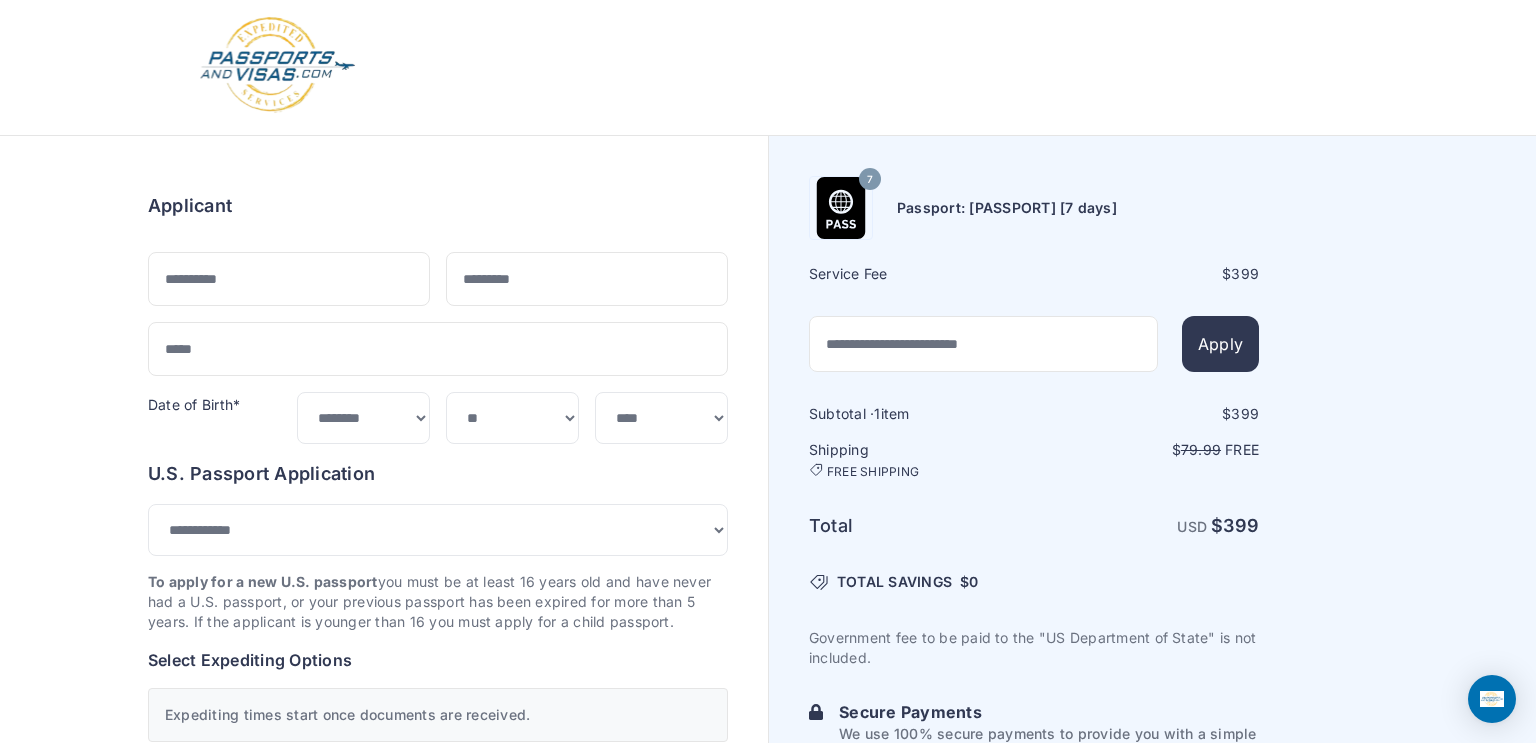 scroll, scrollTop: 0, scrollLeft: 0, axis: both 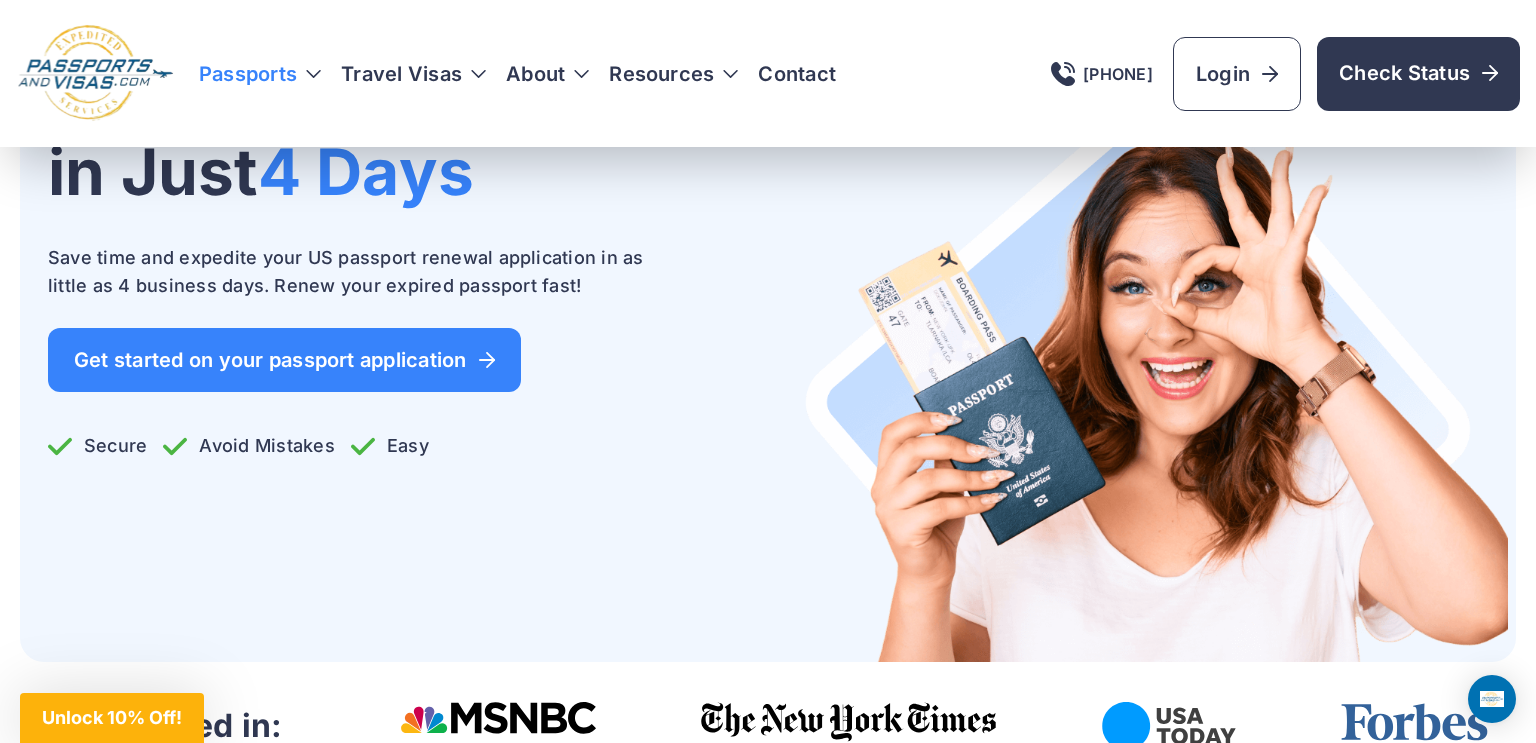 click on "Passports" at bounding box center (260, 74) 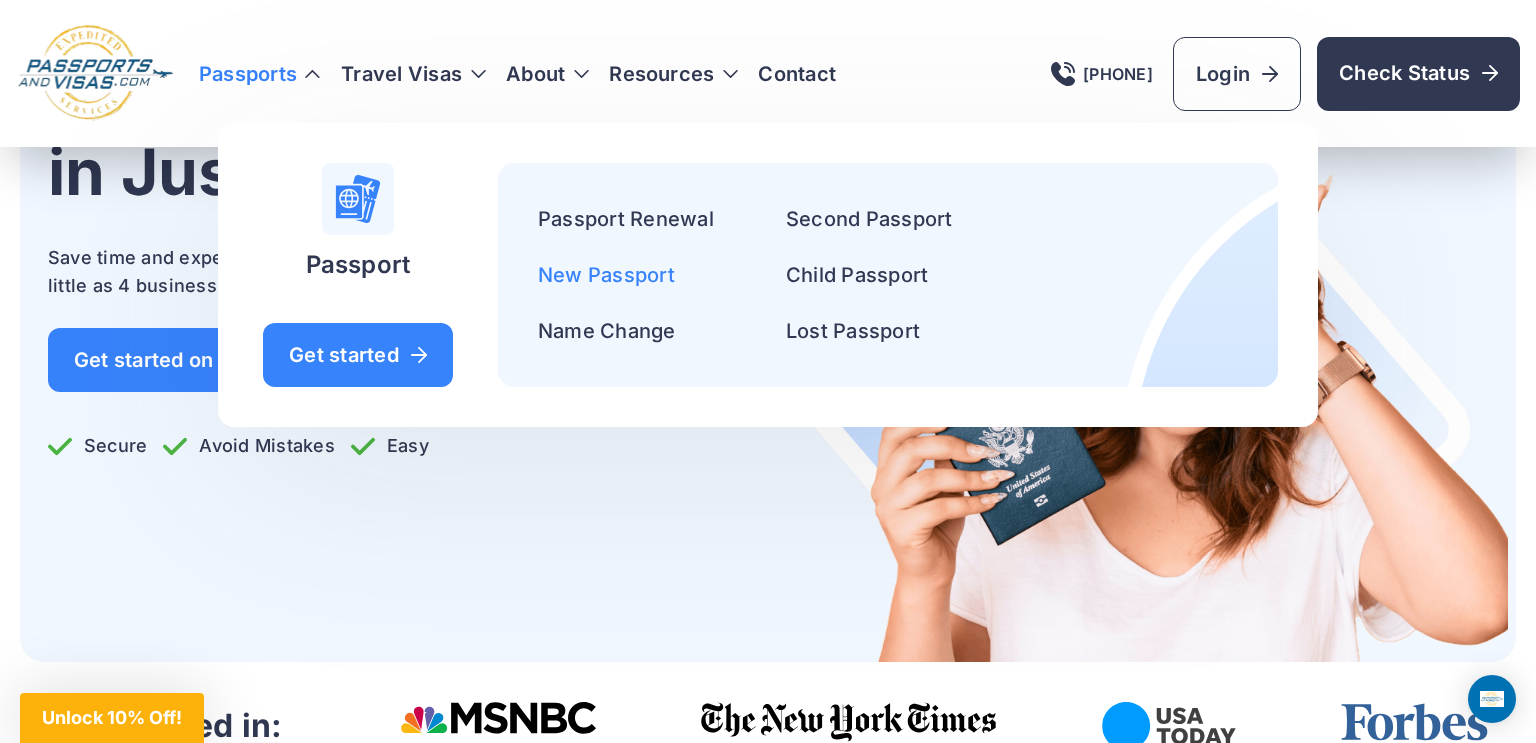 click on "New Passport" at bounding box center [606, 275] 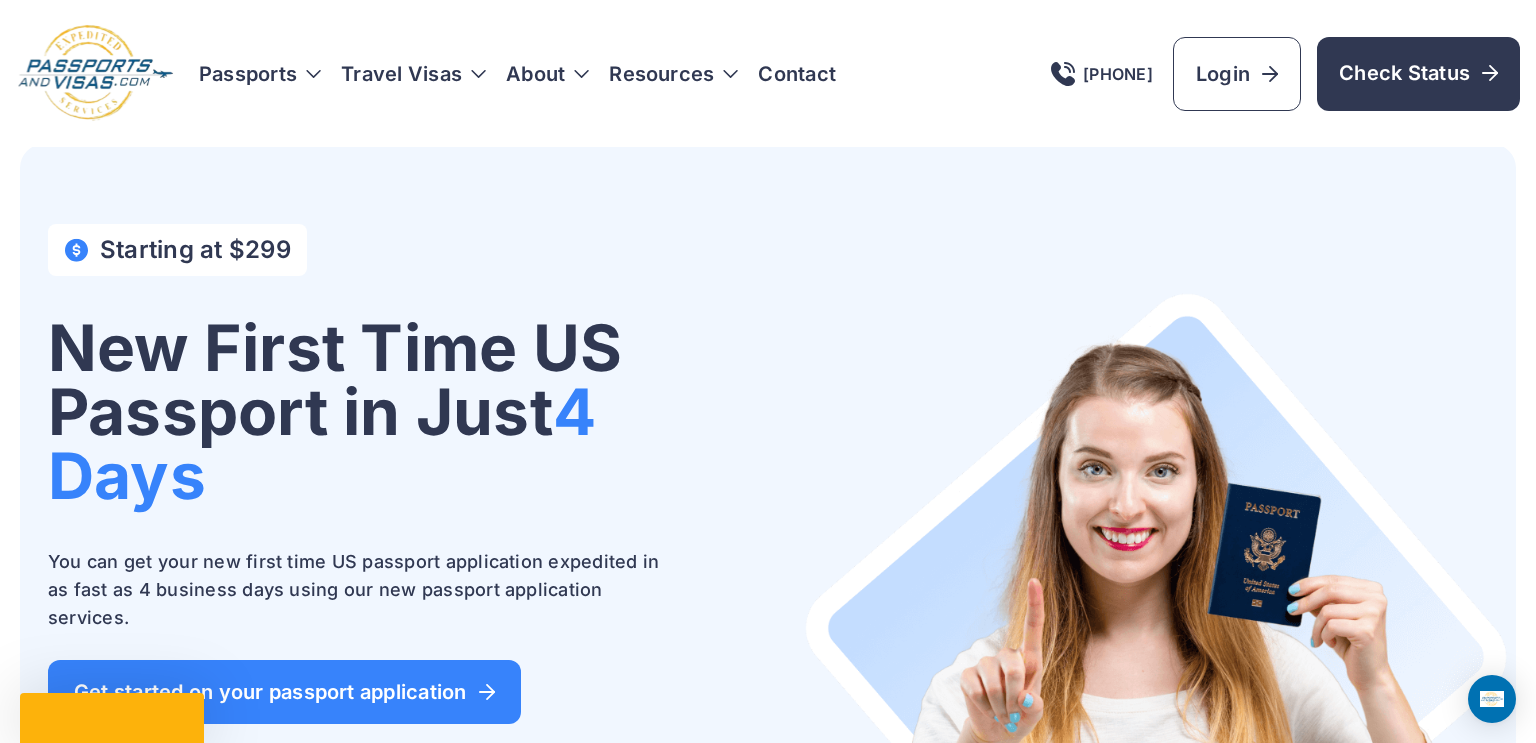 scroll, scrollTop: 0, scrollLeft: 0, axis: both 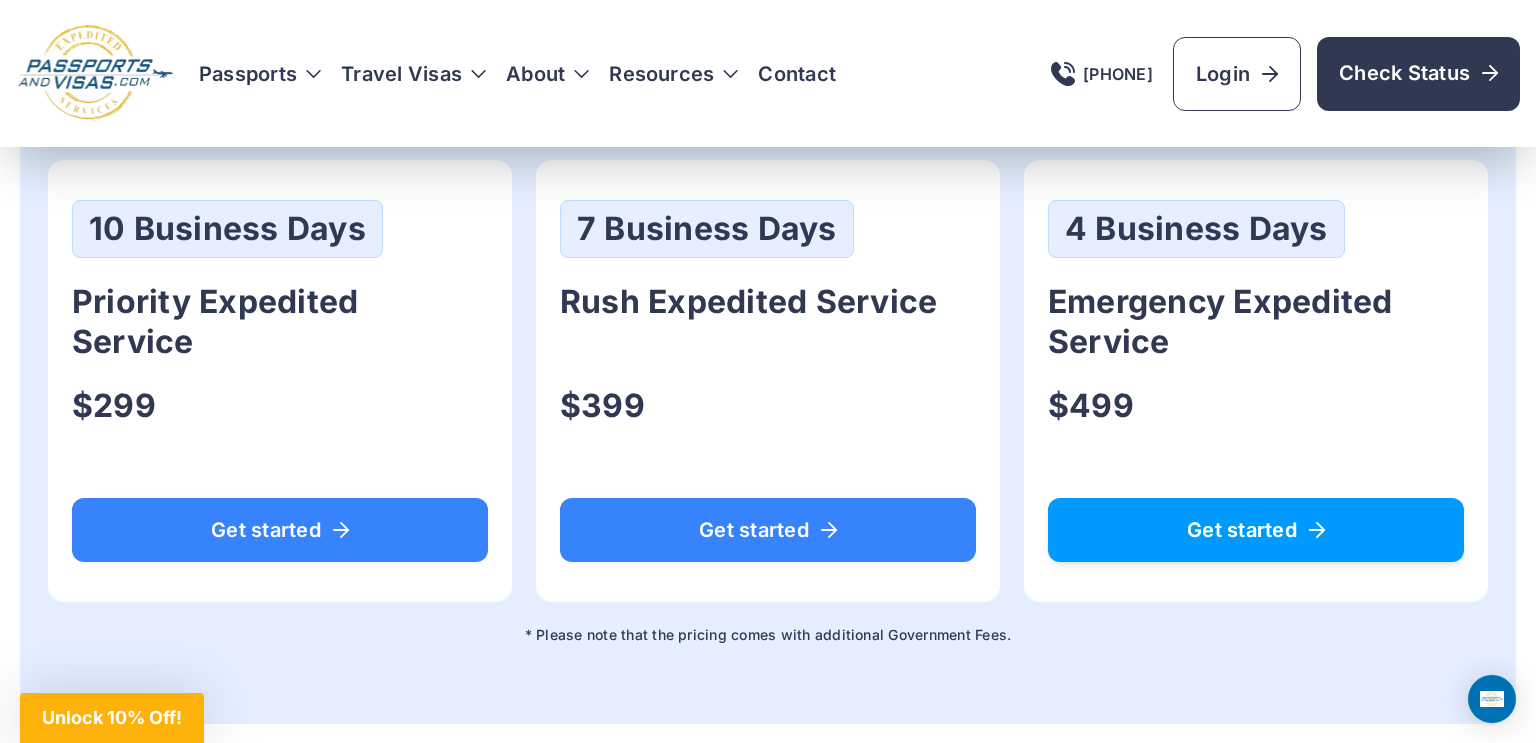click on "Get started" at bounding box center [1256, 530] 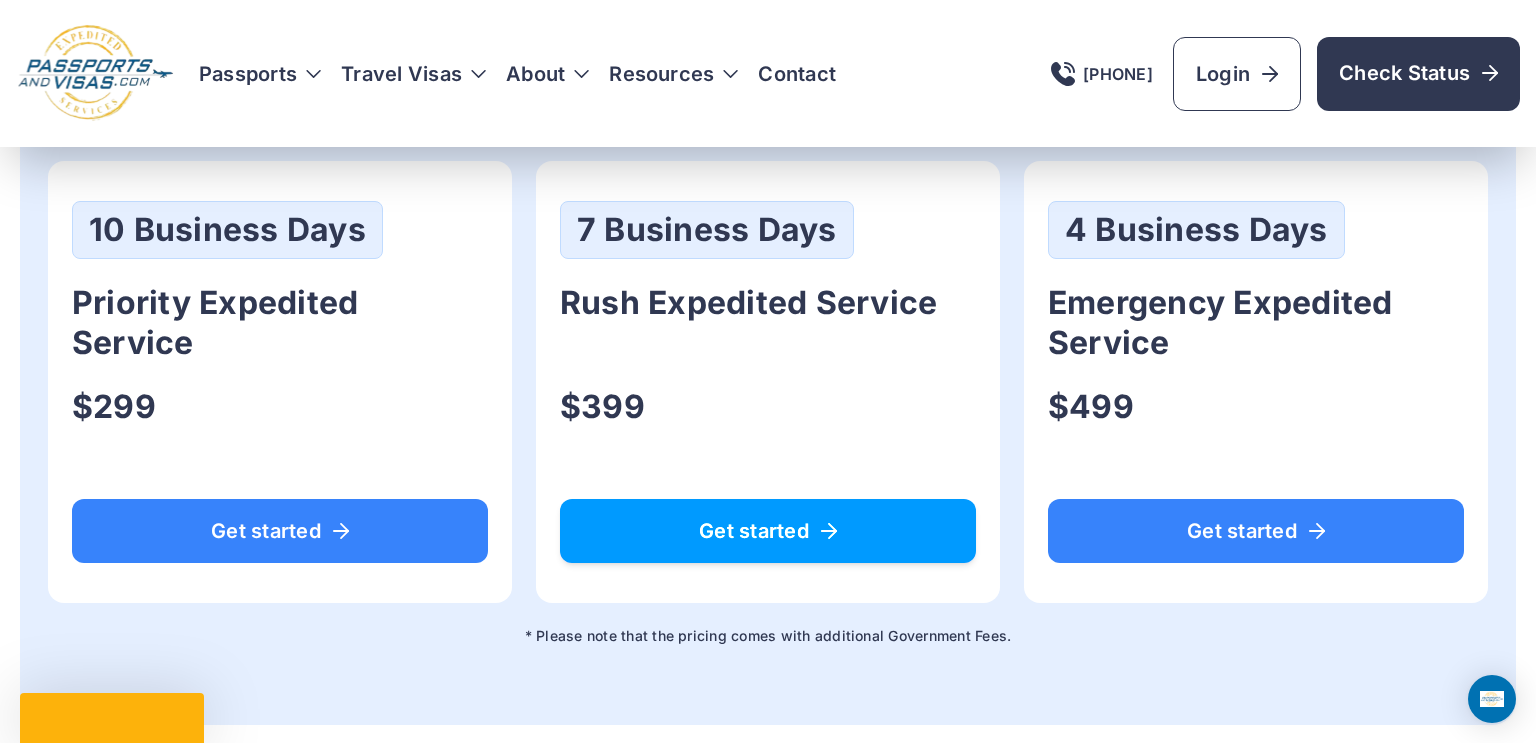 scroll, scrollTop: 1399, scrollLeft: 0, axis: vertical 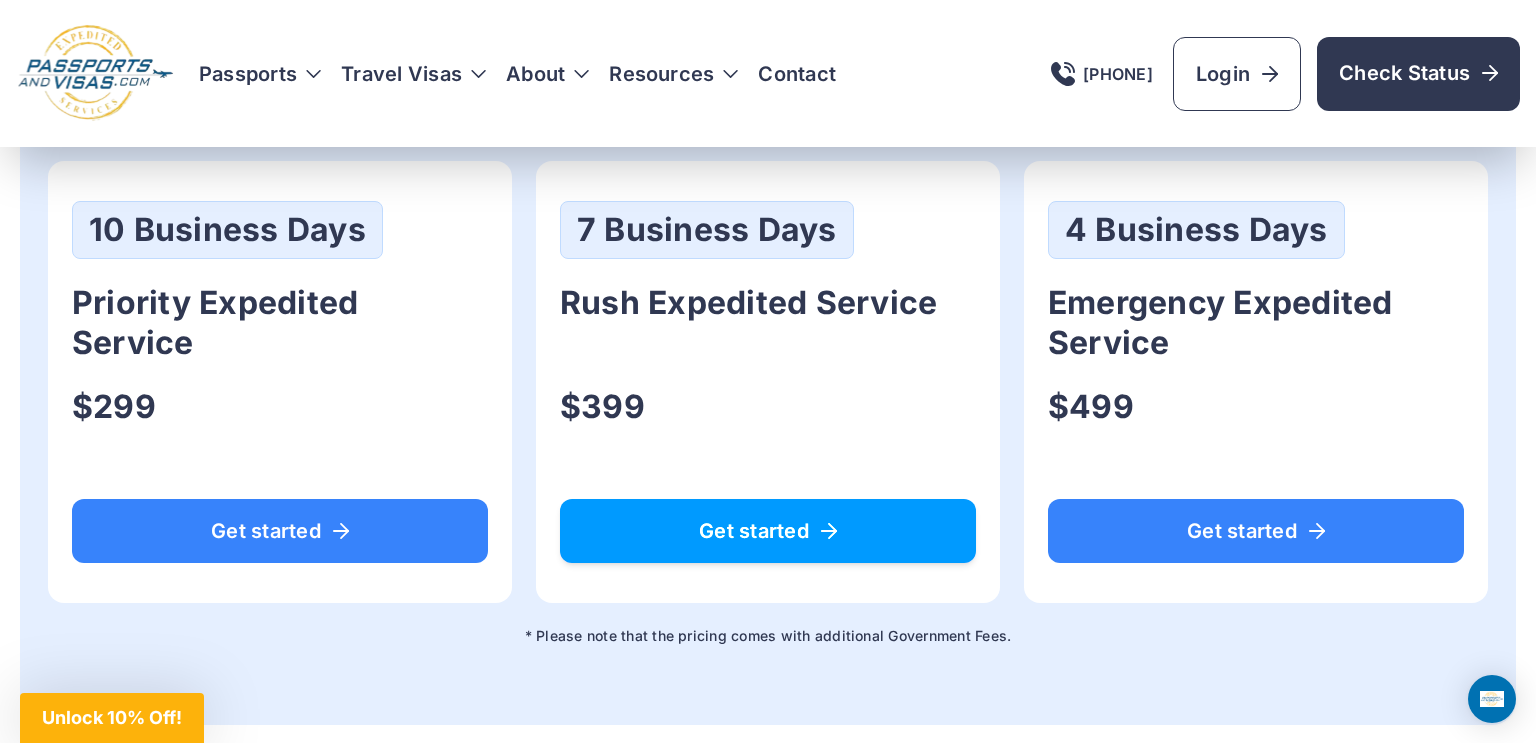 click on "Get started" at bounding box center (768, 531) 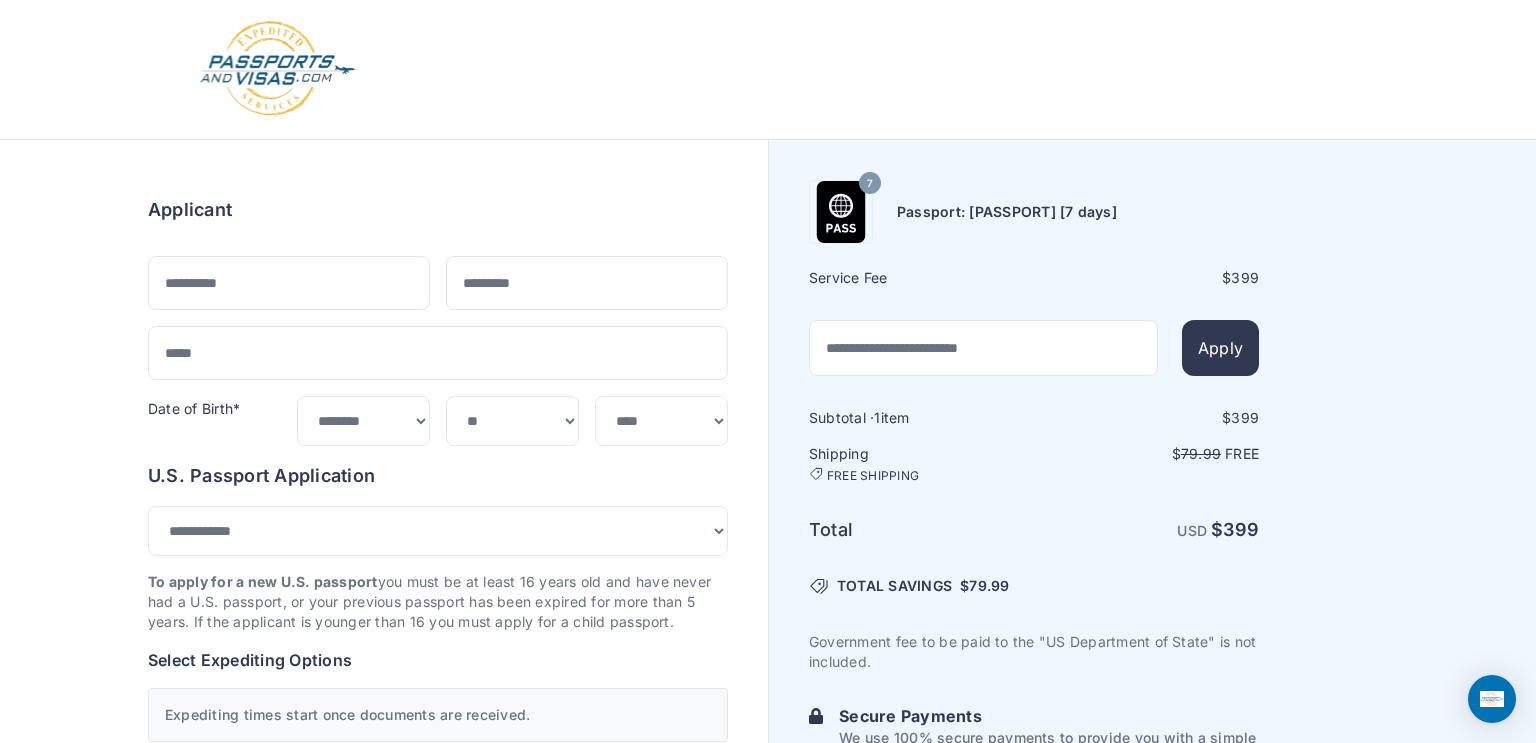 select on "**" 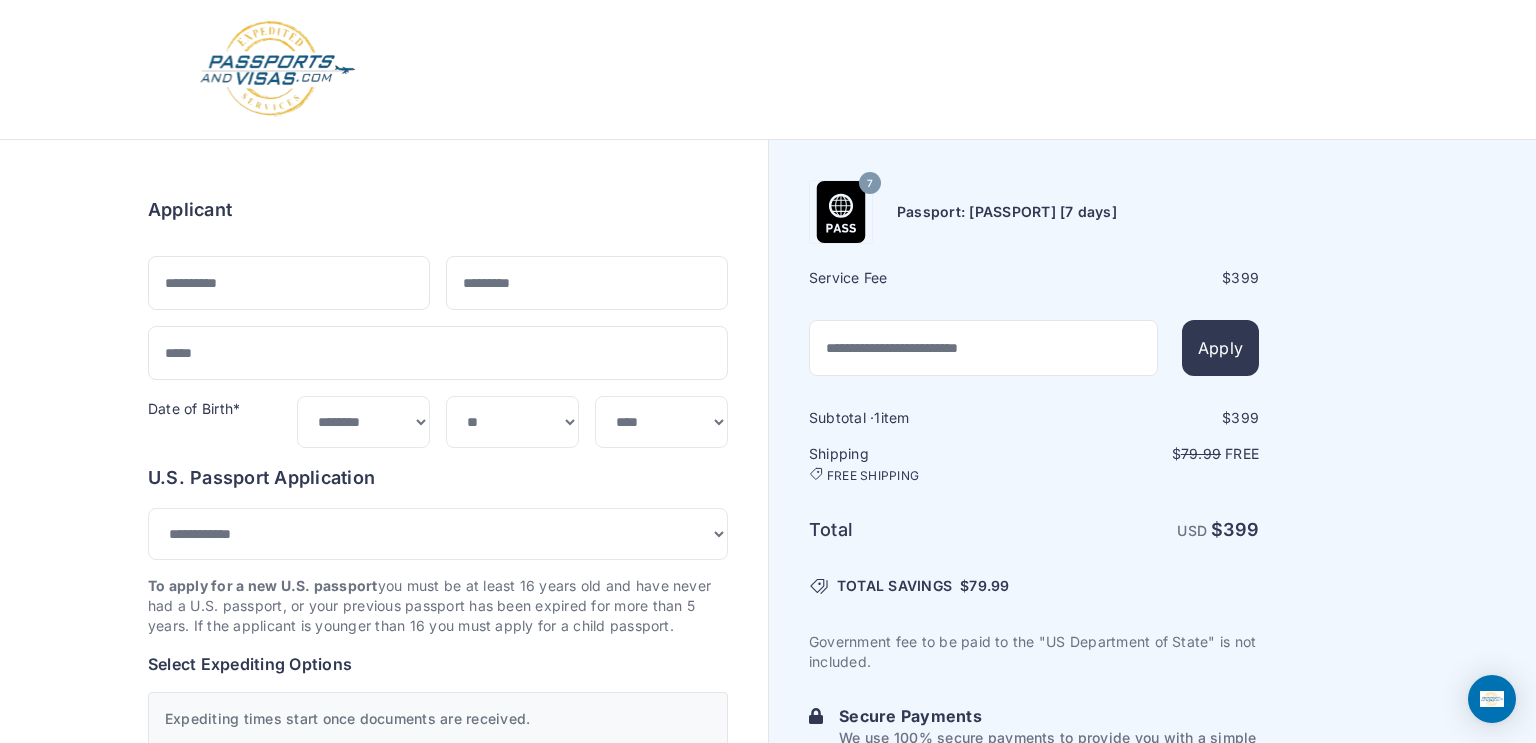 scroll, scrollTop: 0, scrollLeft: 0, axis: both 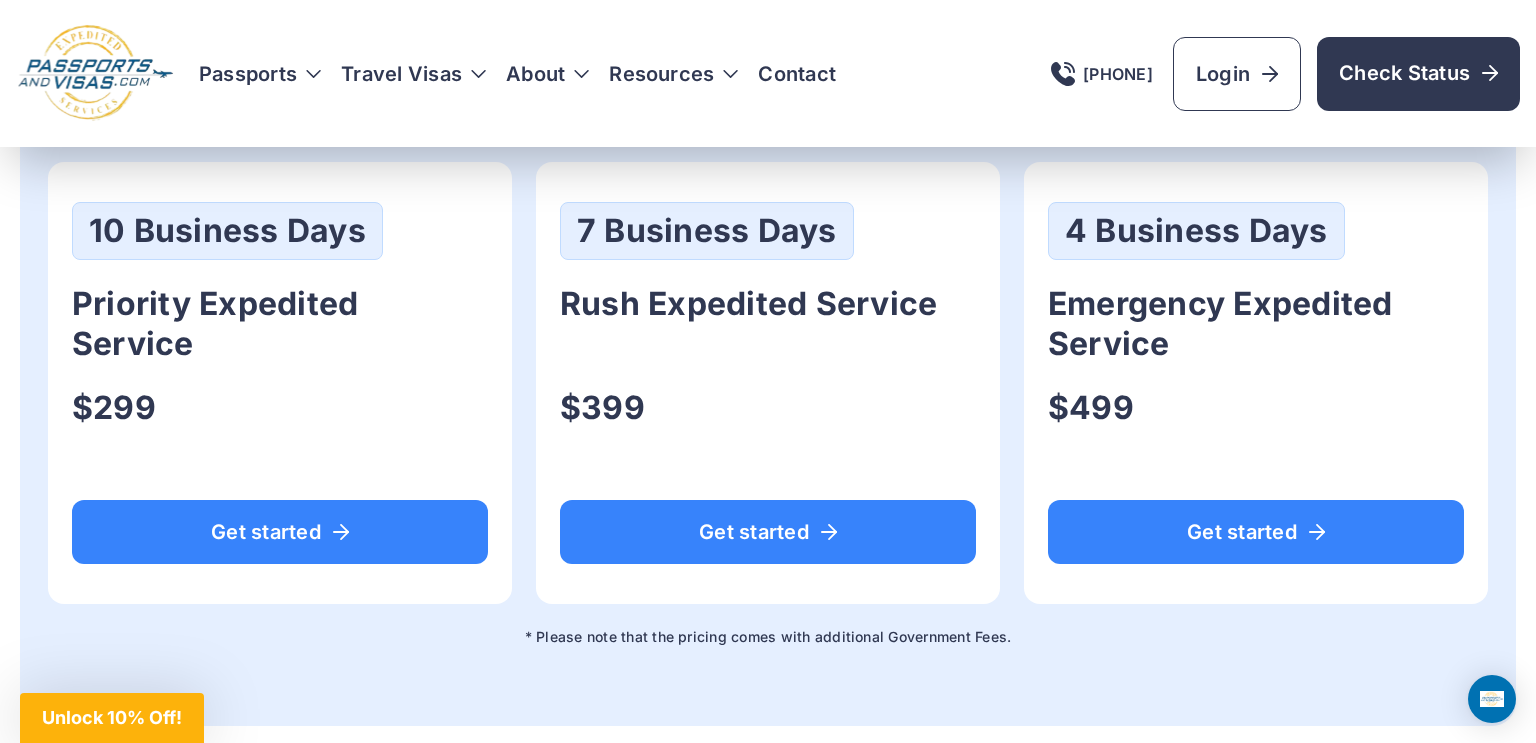 click at bounding box center [95, 73] 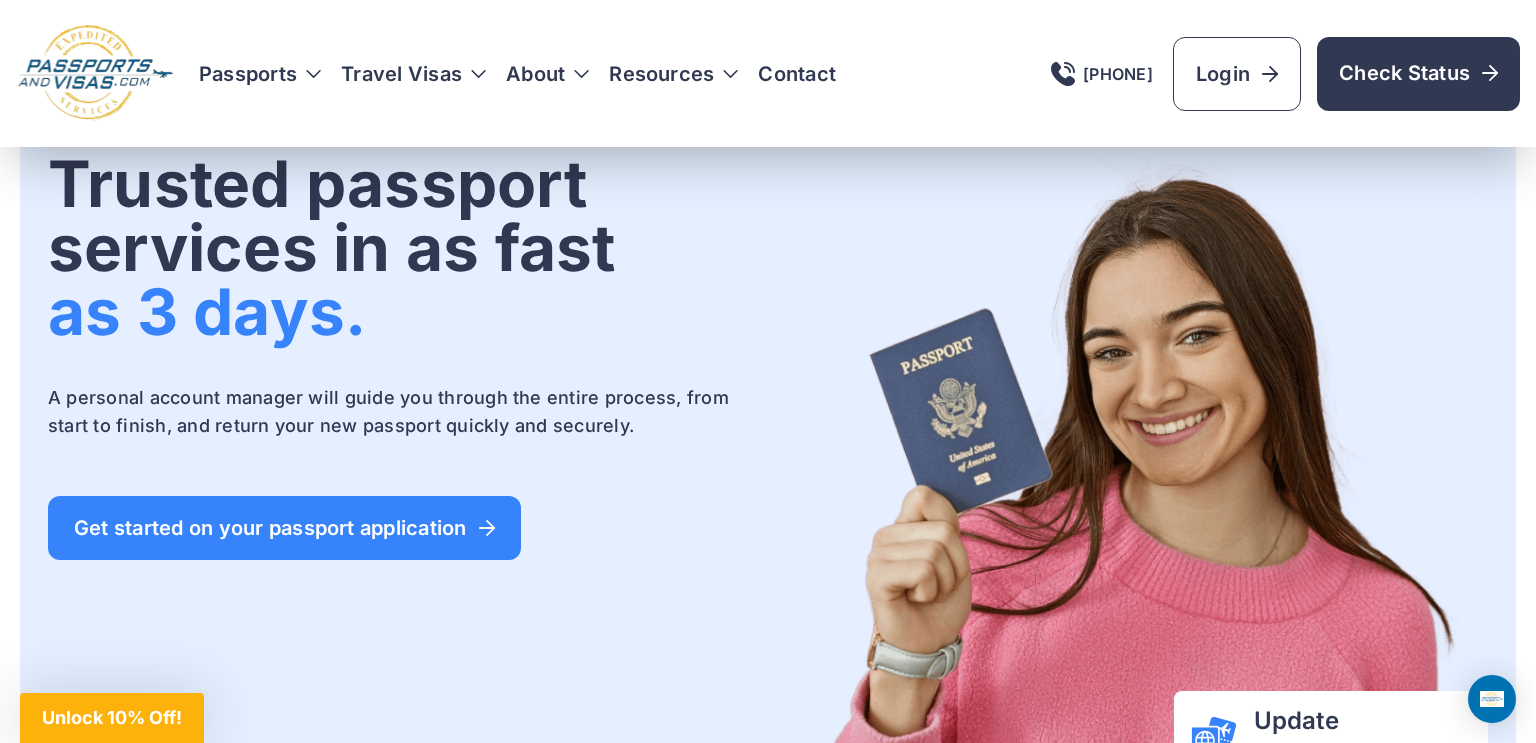 scroll, scrollTop: 0, scrollLeft: 0, axis: both 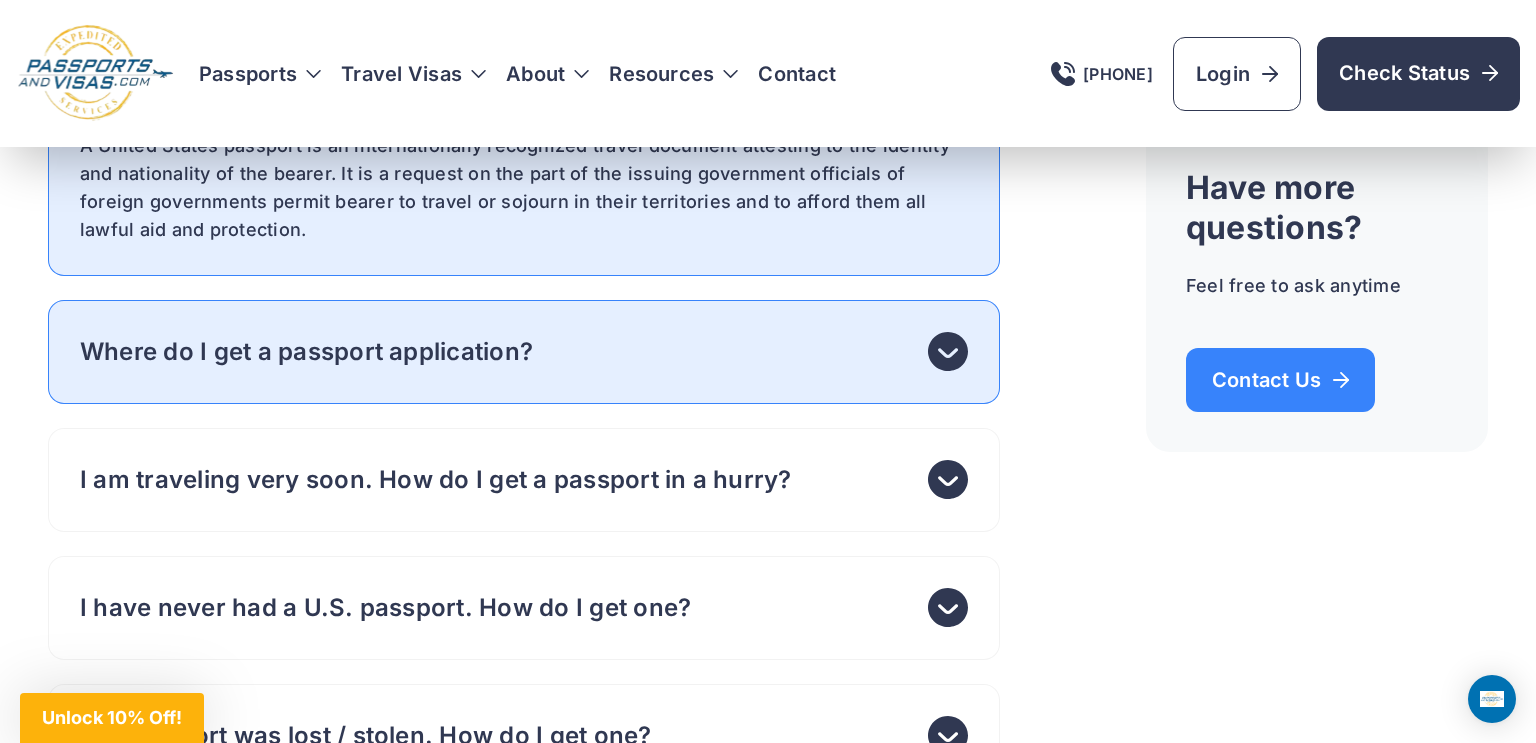 click 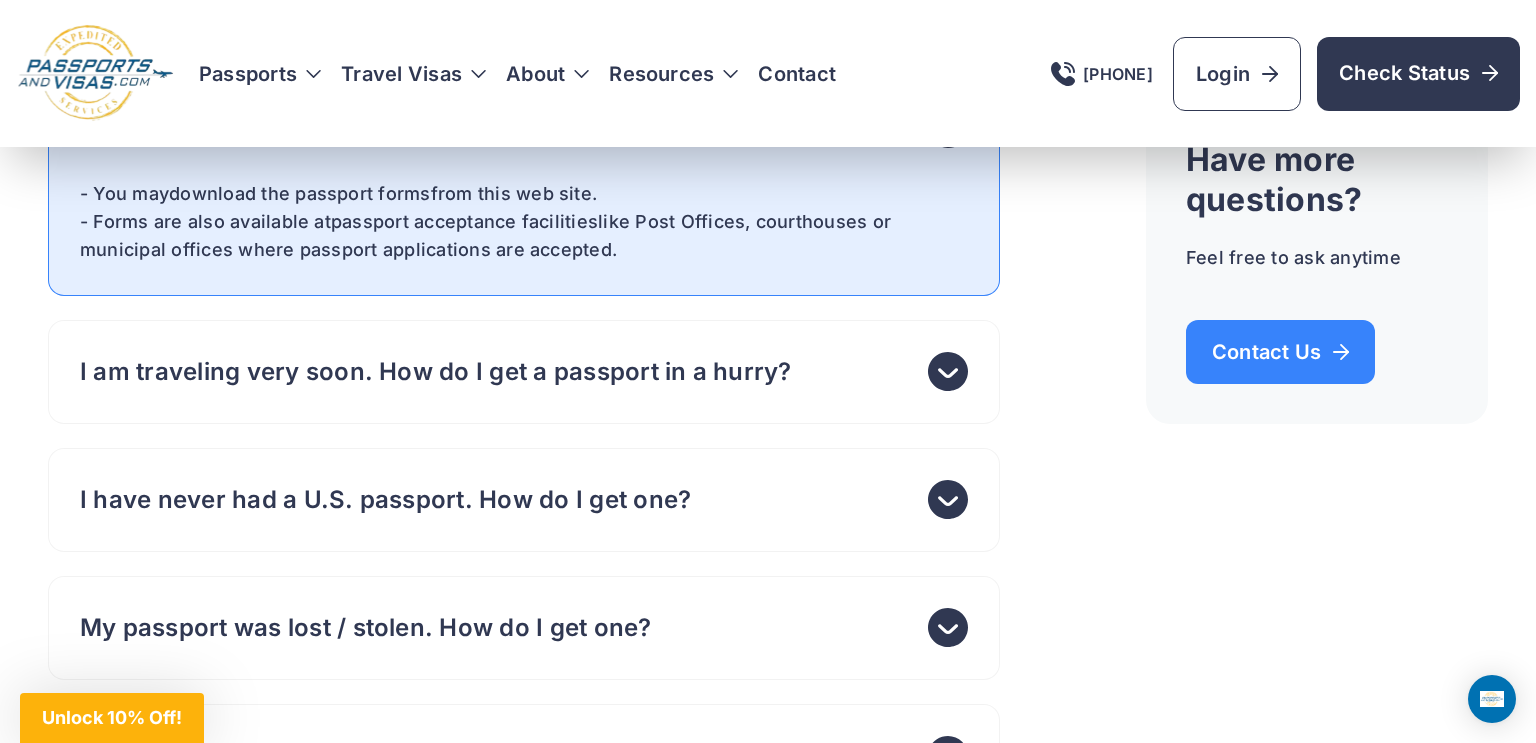 scroll, scrollTop: 11360, scrollLeft: 0, axis: vertical 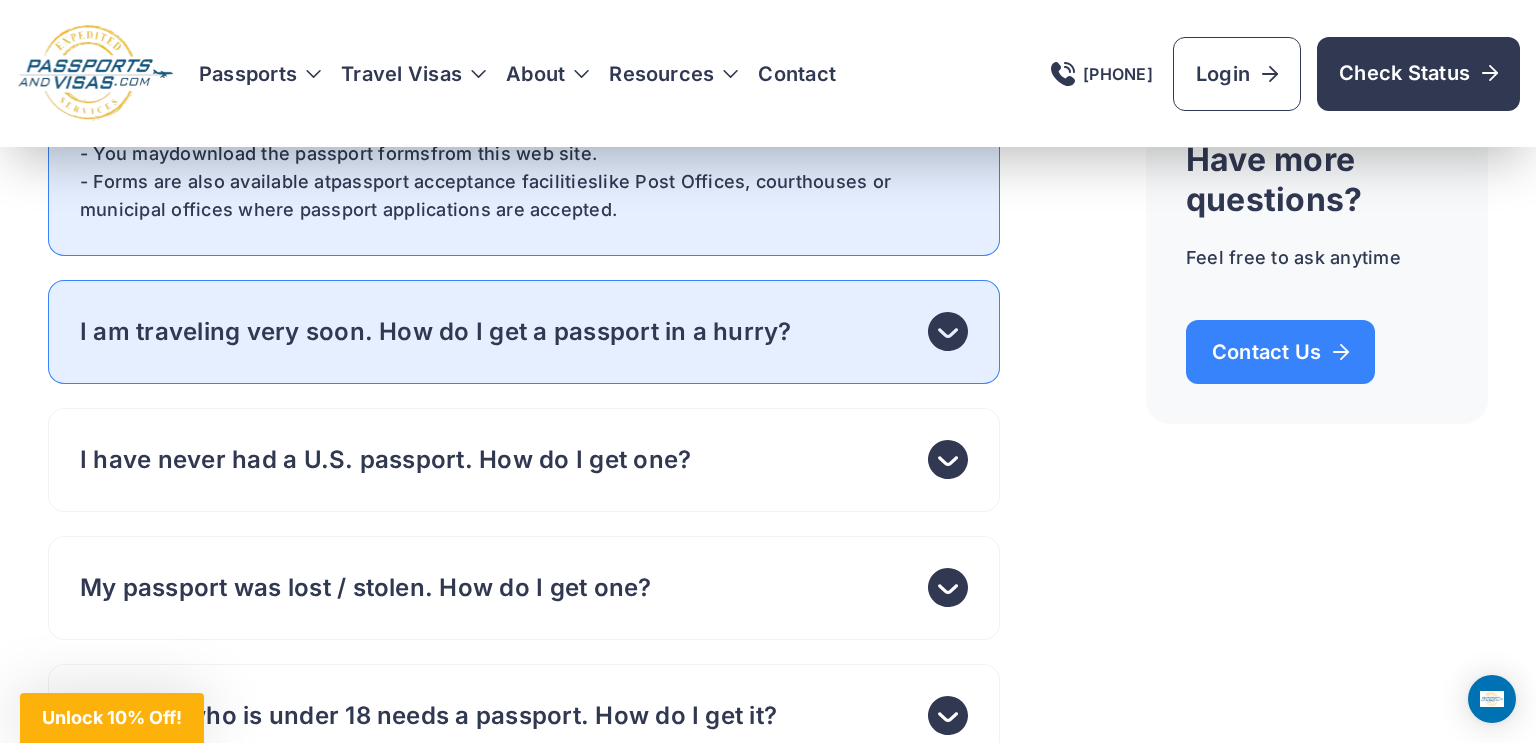 click 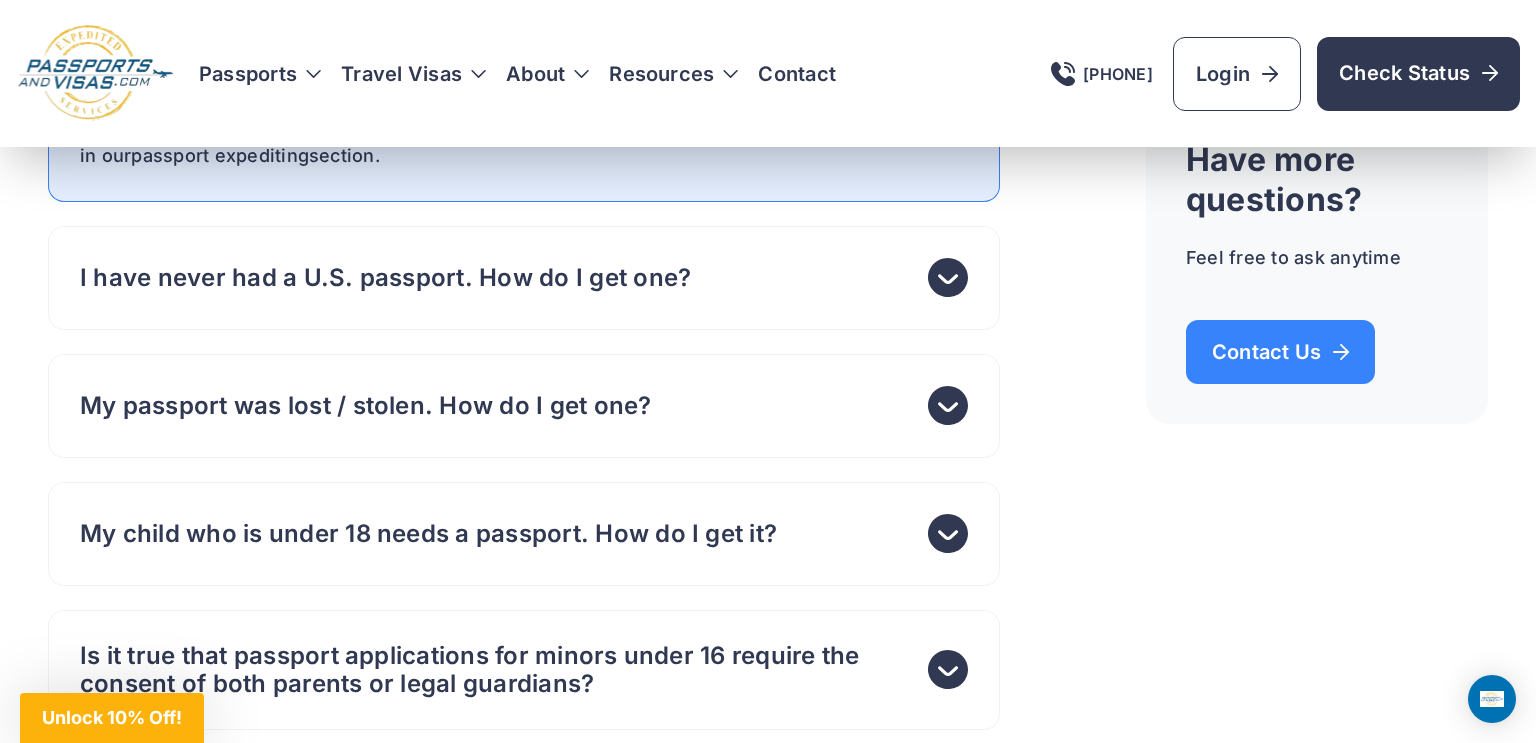 scroll, scrollTop: 11520, scrollLeft: 0, axis: vertical 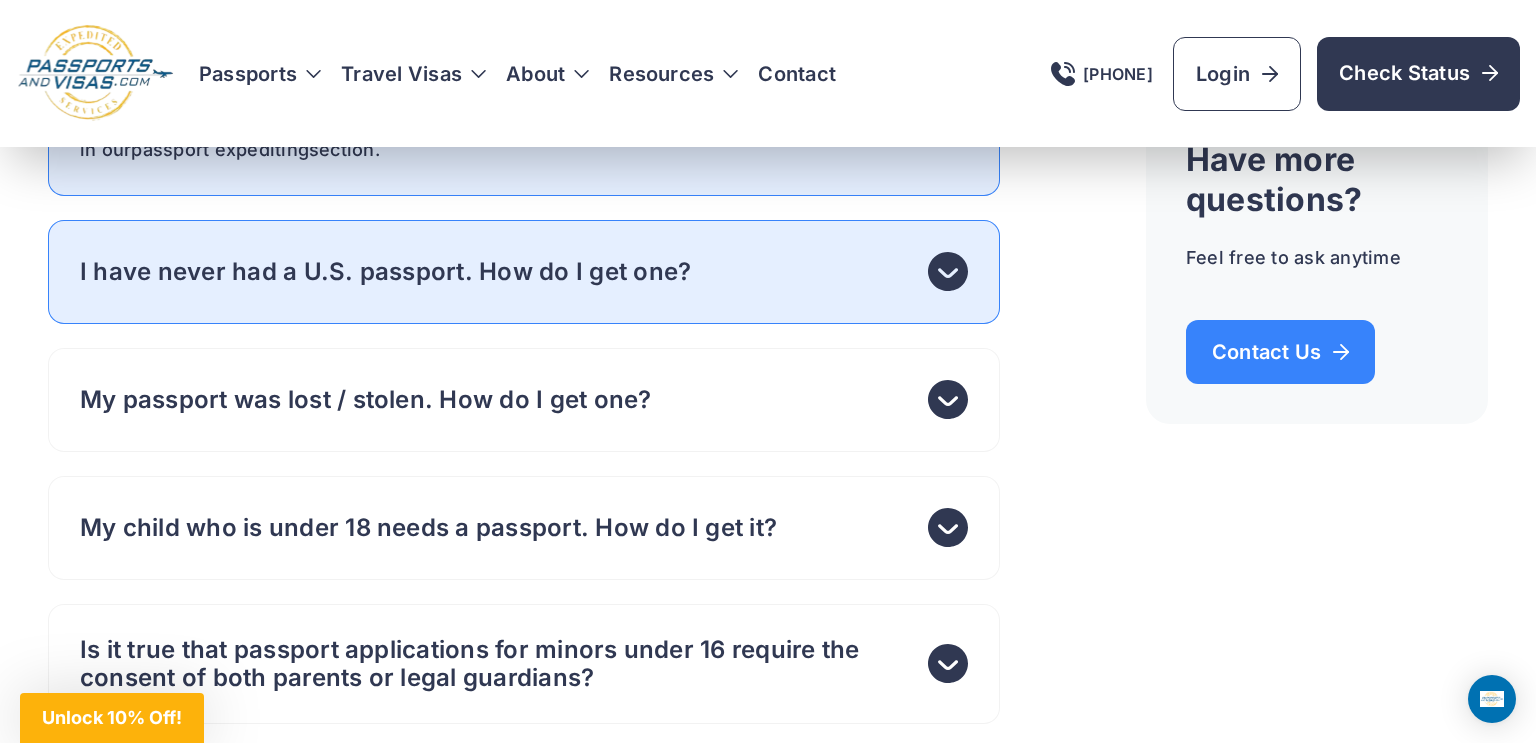 click 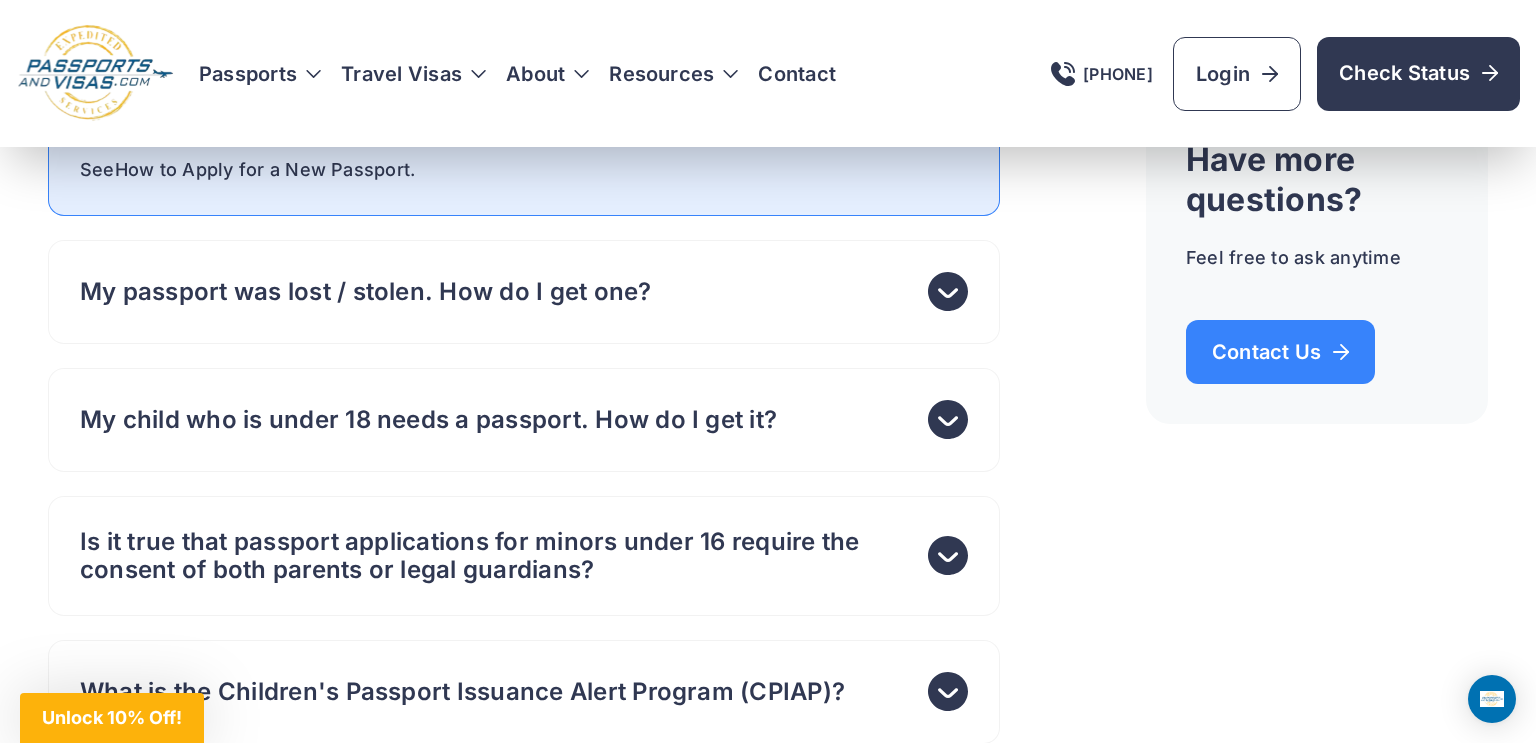 scroll, scrollTop: 11640, scrollLeft: 0, axis: vertical 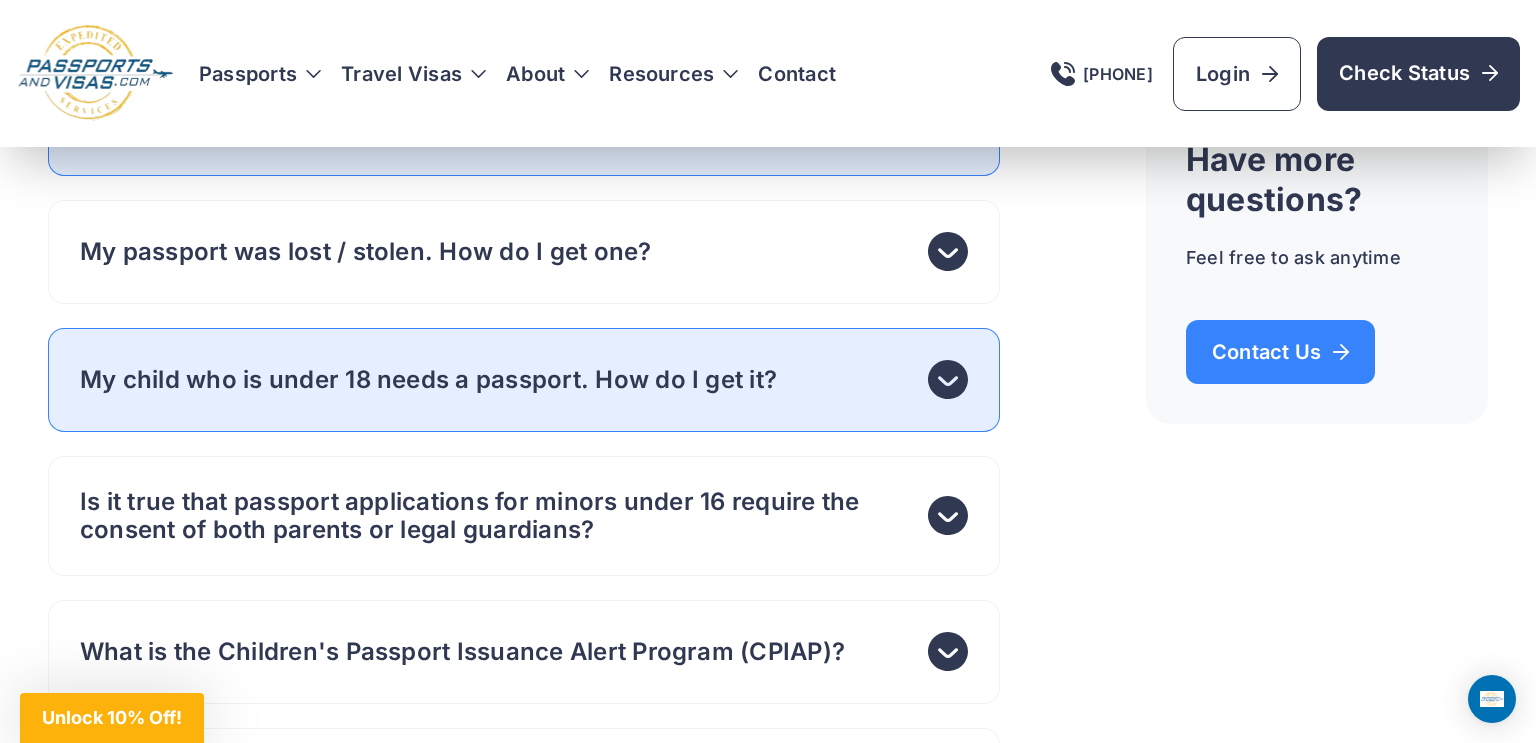 click 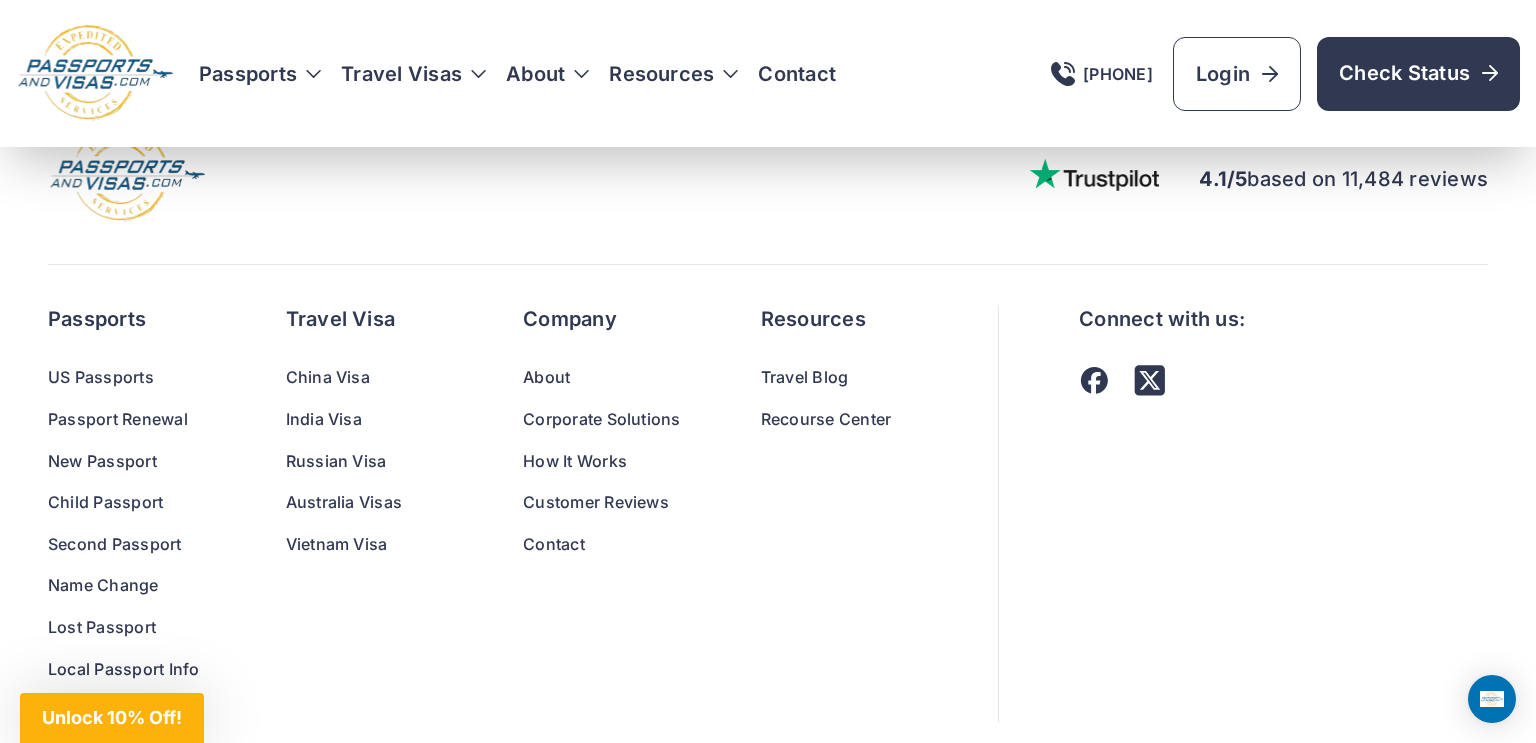 scroll, scrollTop: 13480, scrollLeft: 0, axis: vertical 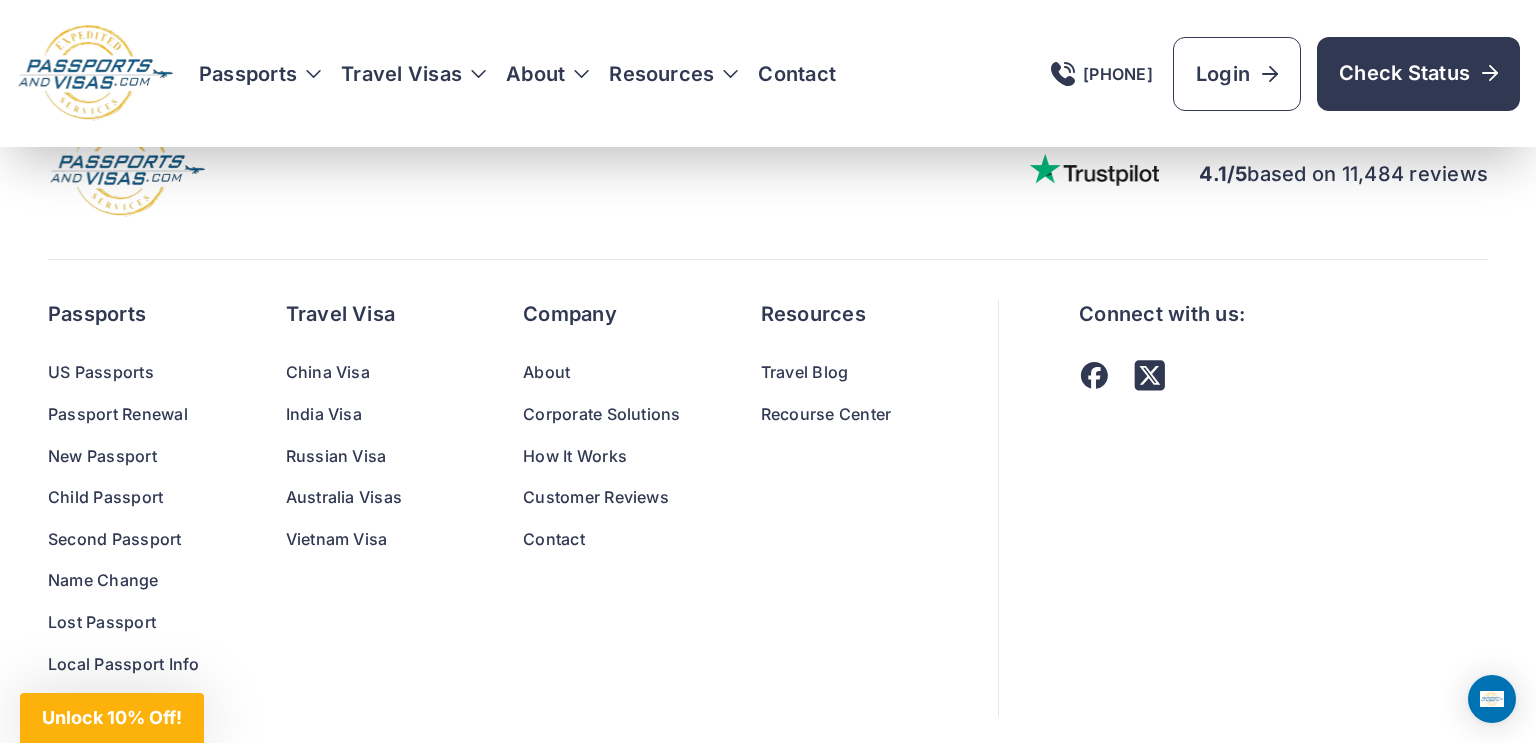 click on "New Passport" at bounding box center (127, 457) 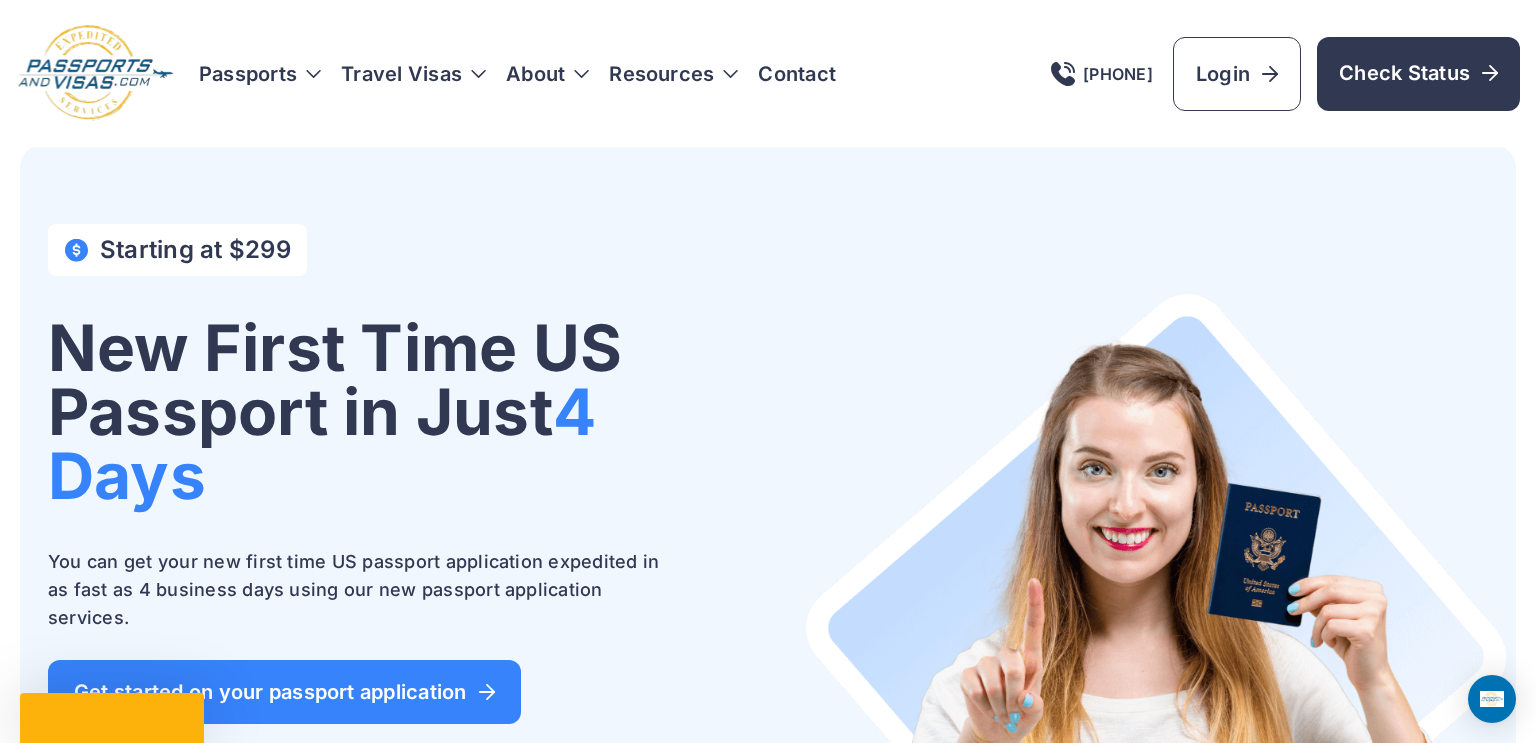 scroll, scrollTop: 0, scrollLeft: 0, axis: both 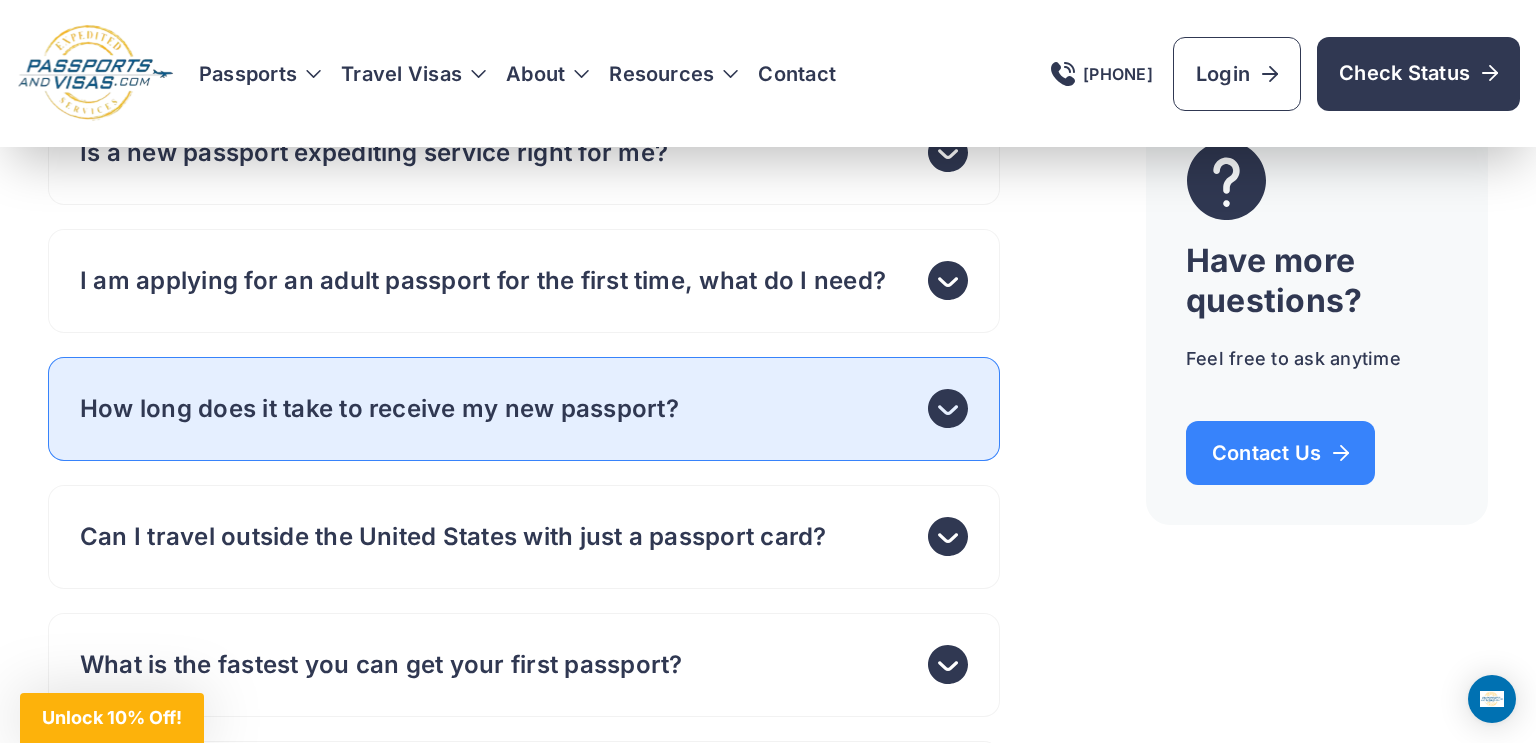 click 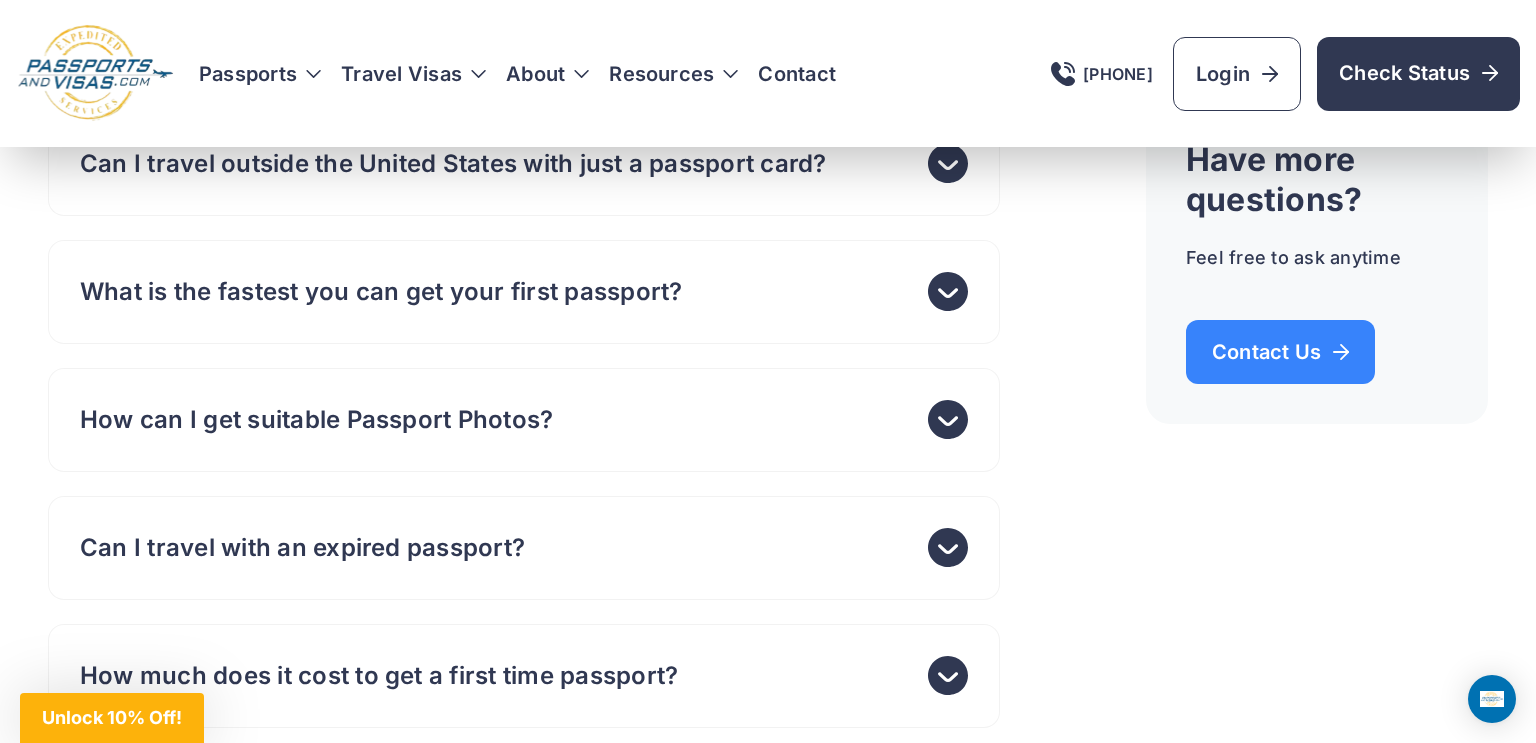 scroll, scrollTop: 7360, scrollLeft: 0, axis: vertical 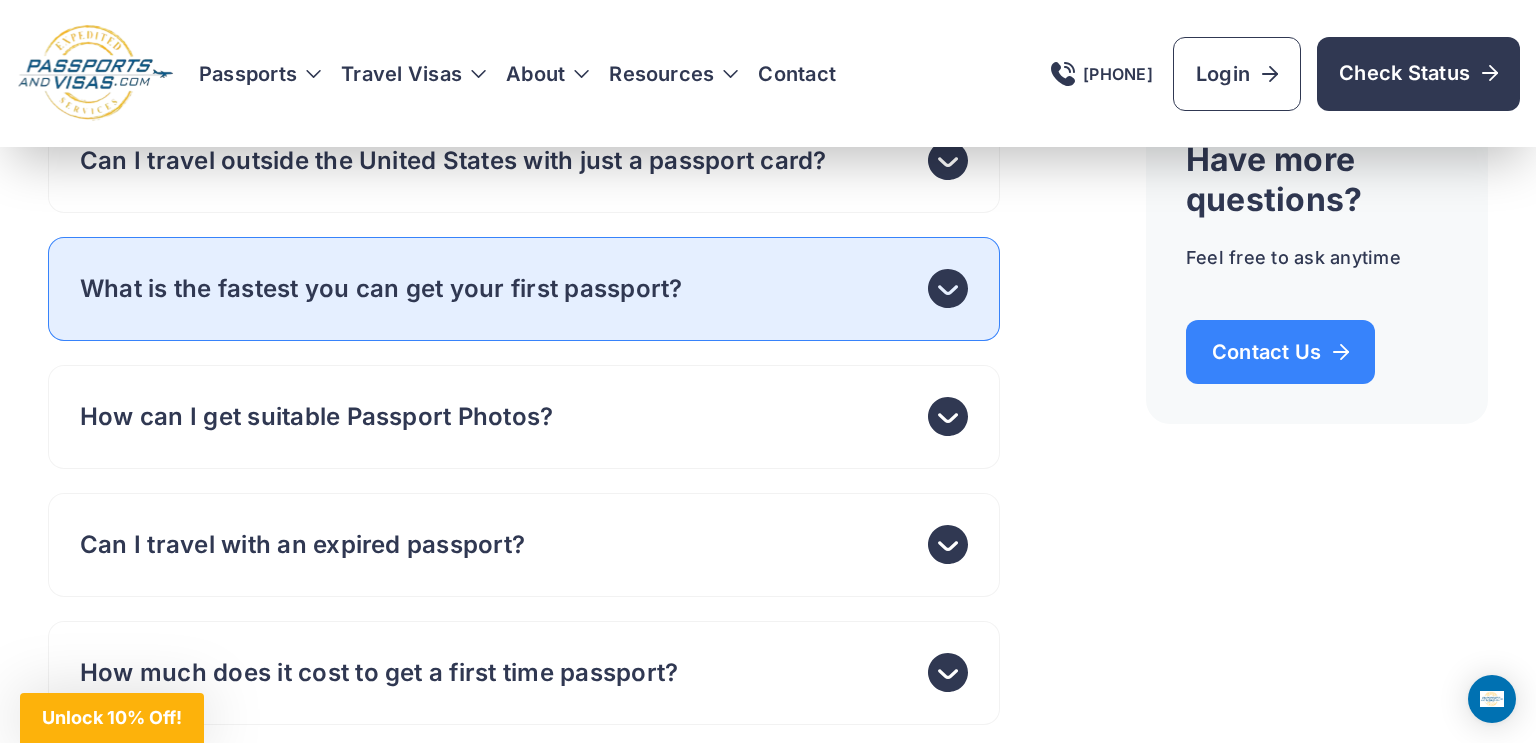 click 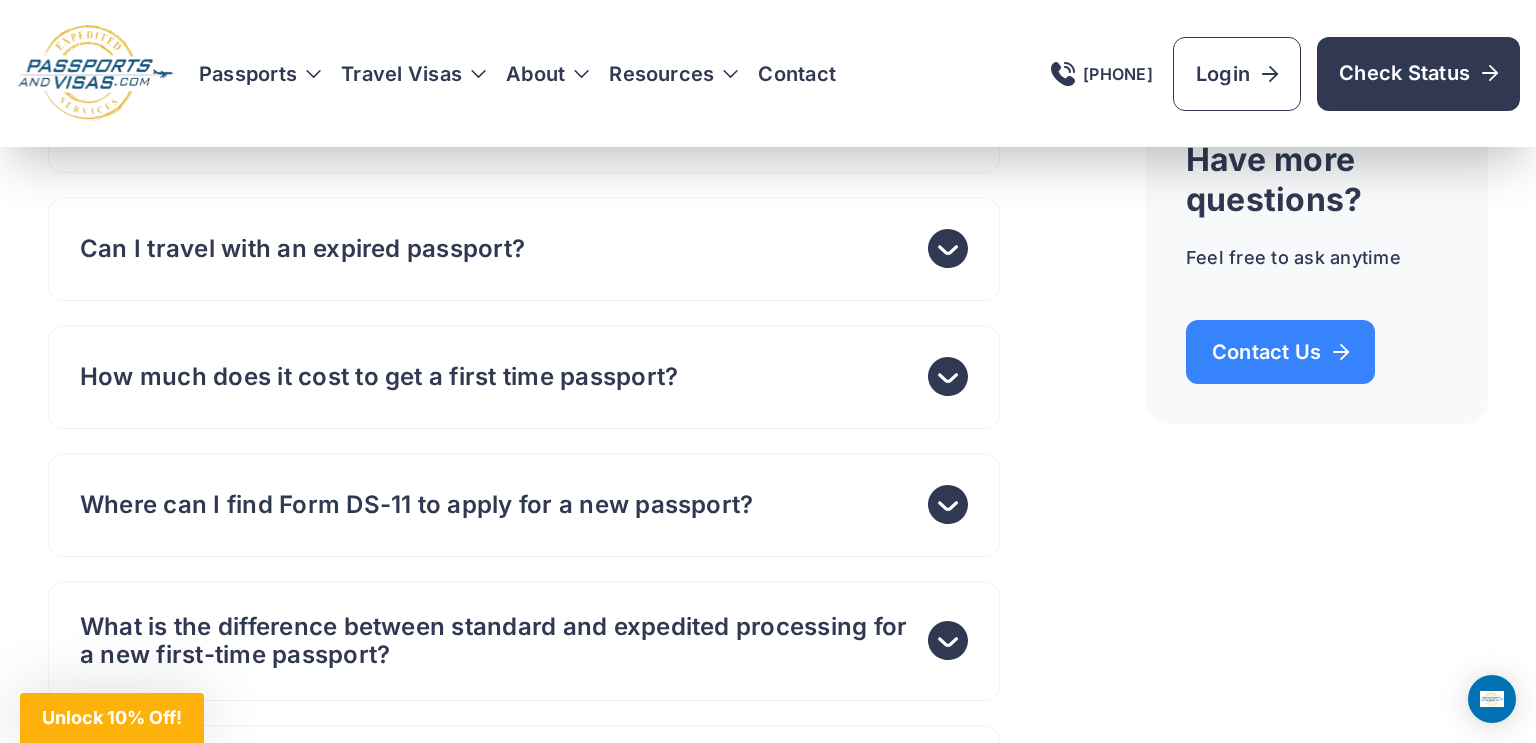 scroll, scrollTop: 7640, scrollLeft: 0, axis: vertical 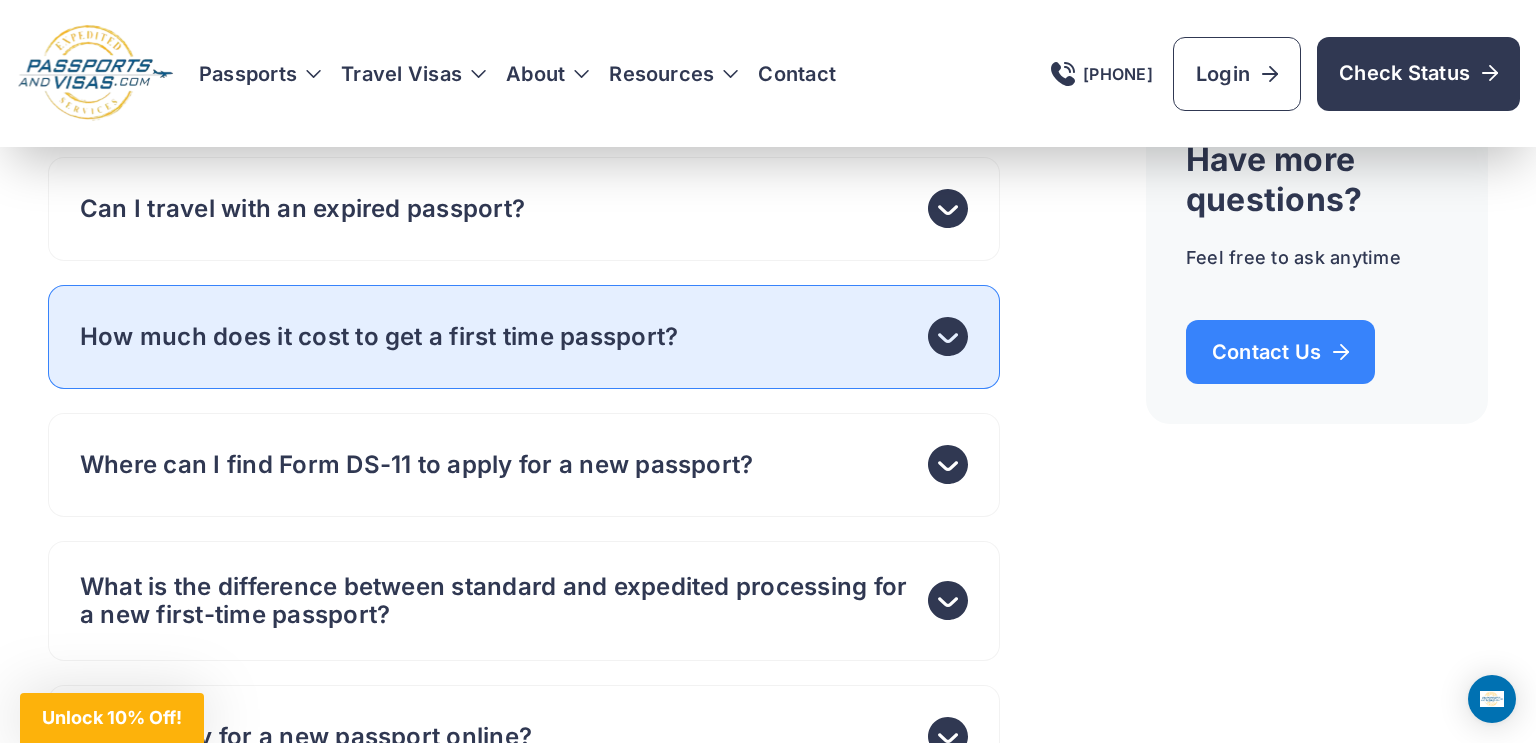click 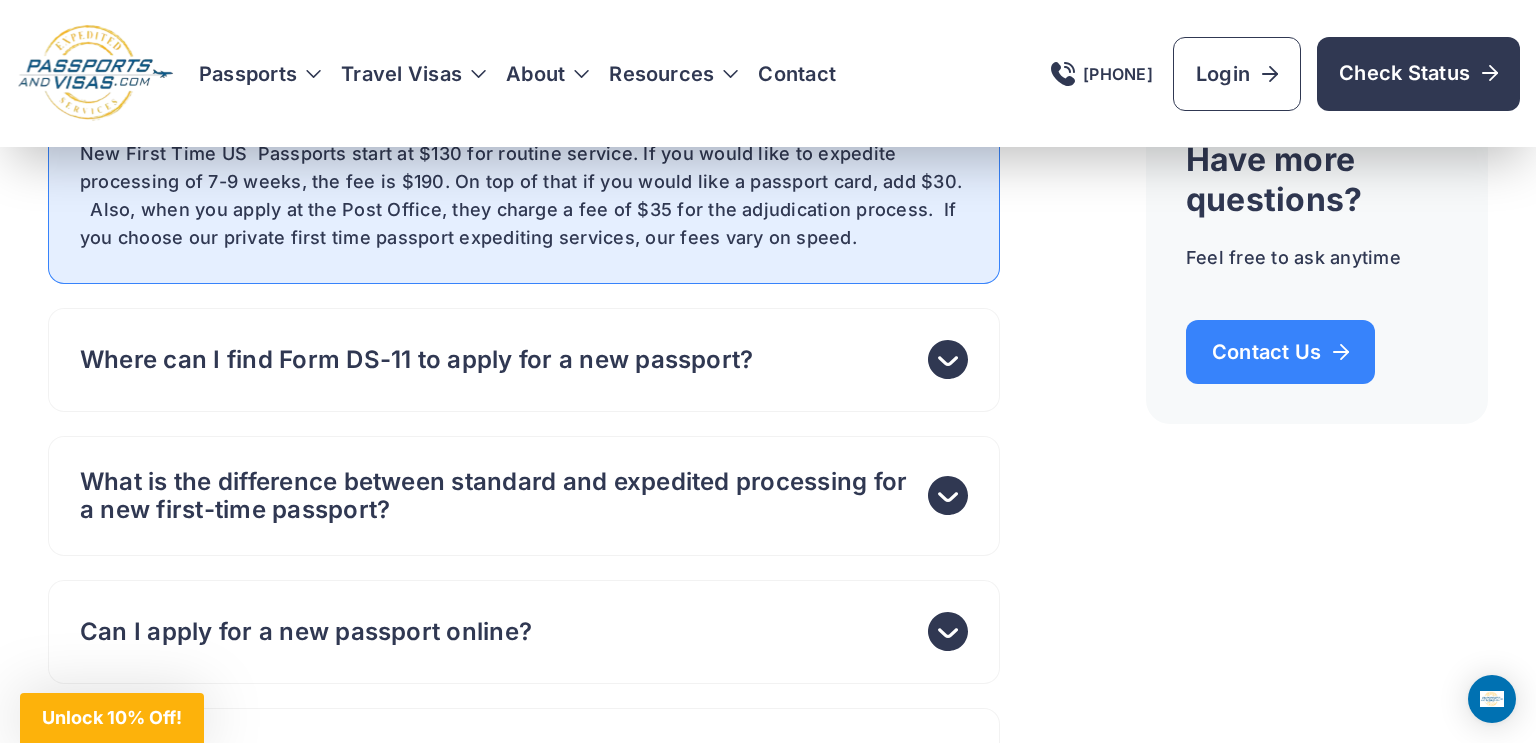 scroll, scrollTop: 7840, scrollLeft: 0, axis: vertical 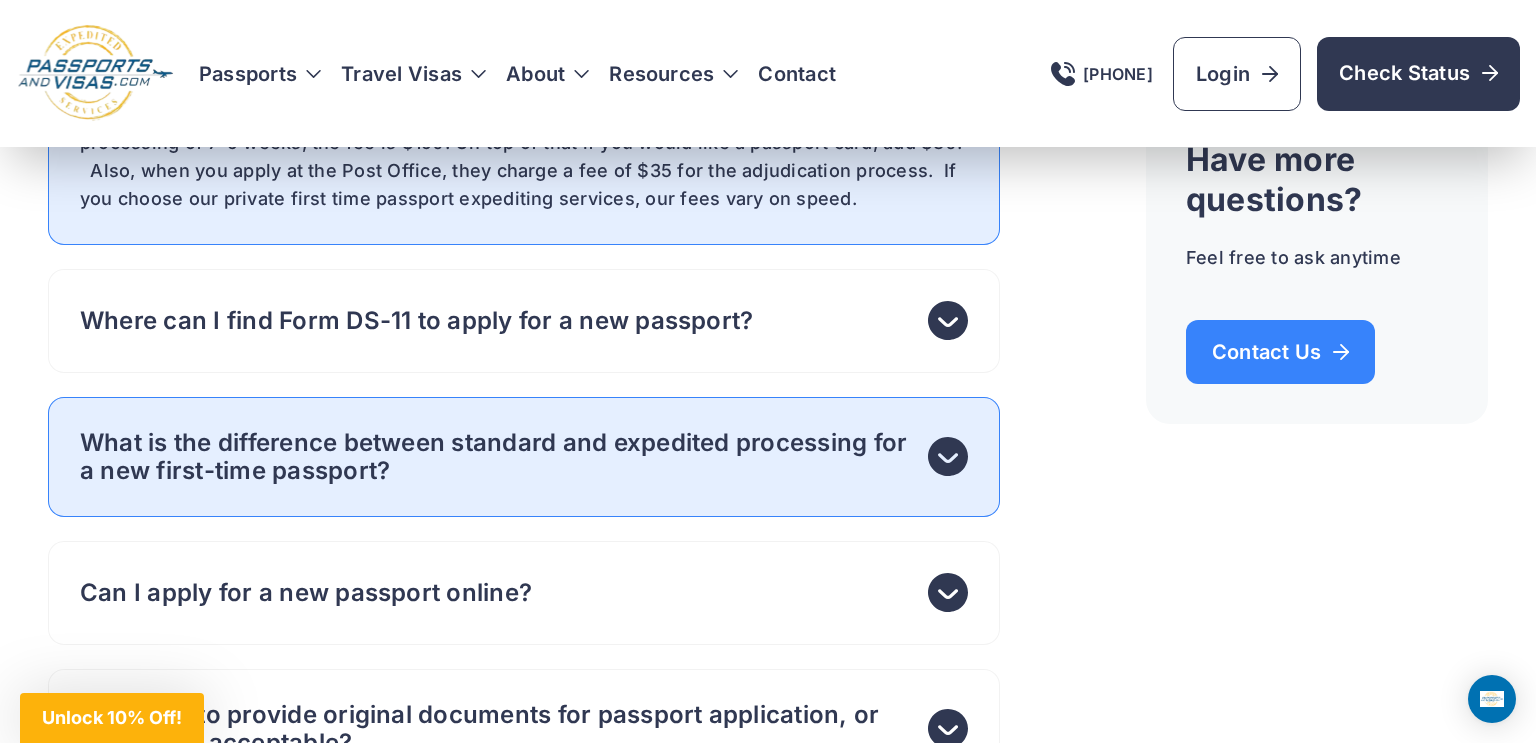 click 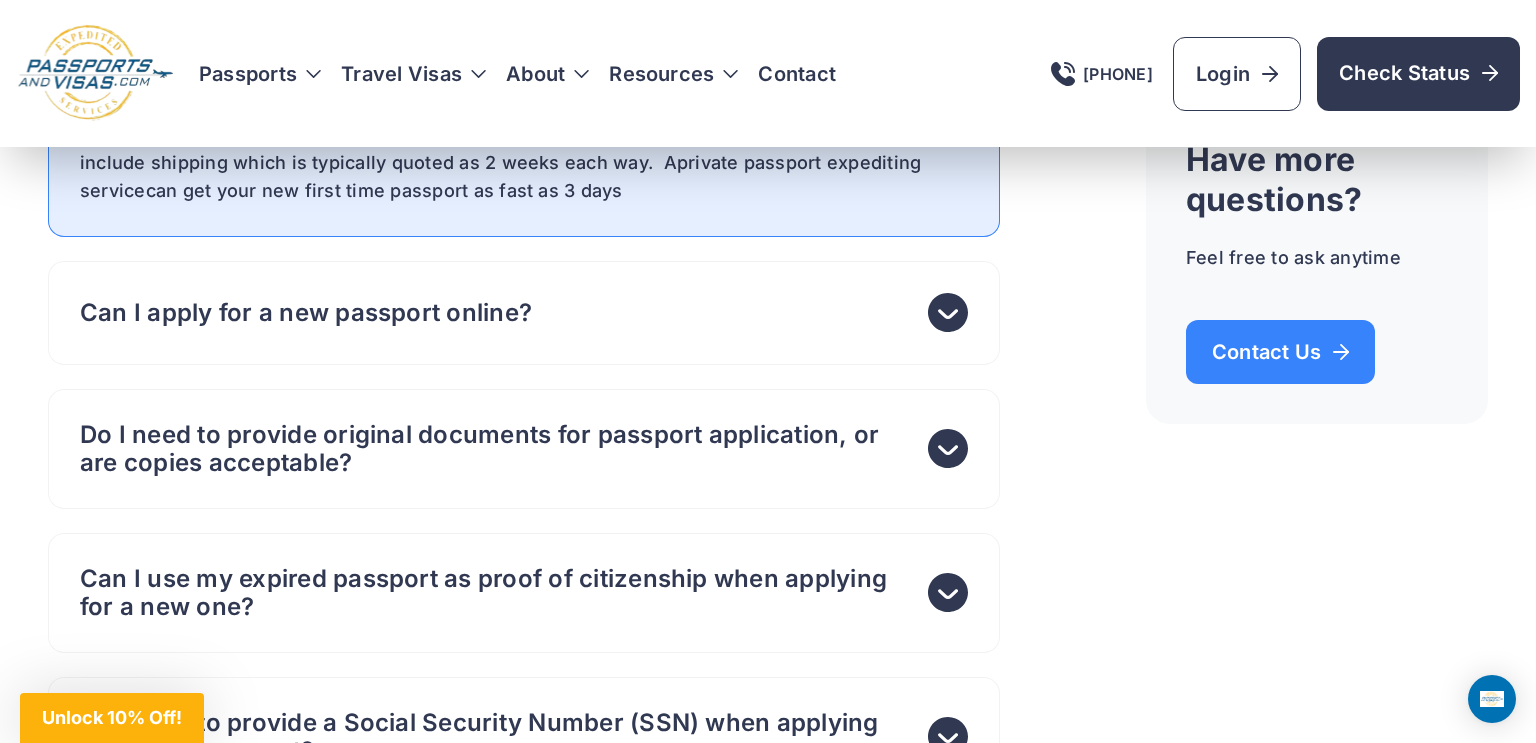 scroll, scrollTop: 8160, scrollLeft: 0, axis: vertical 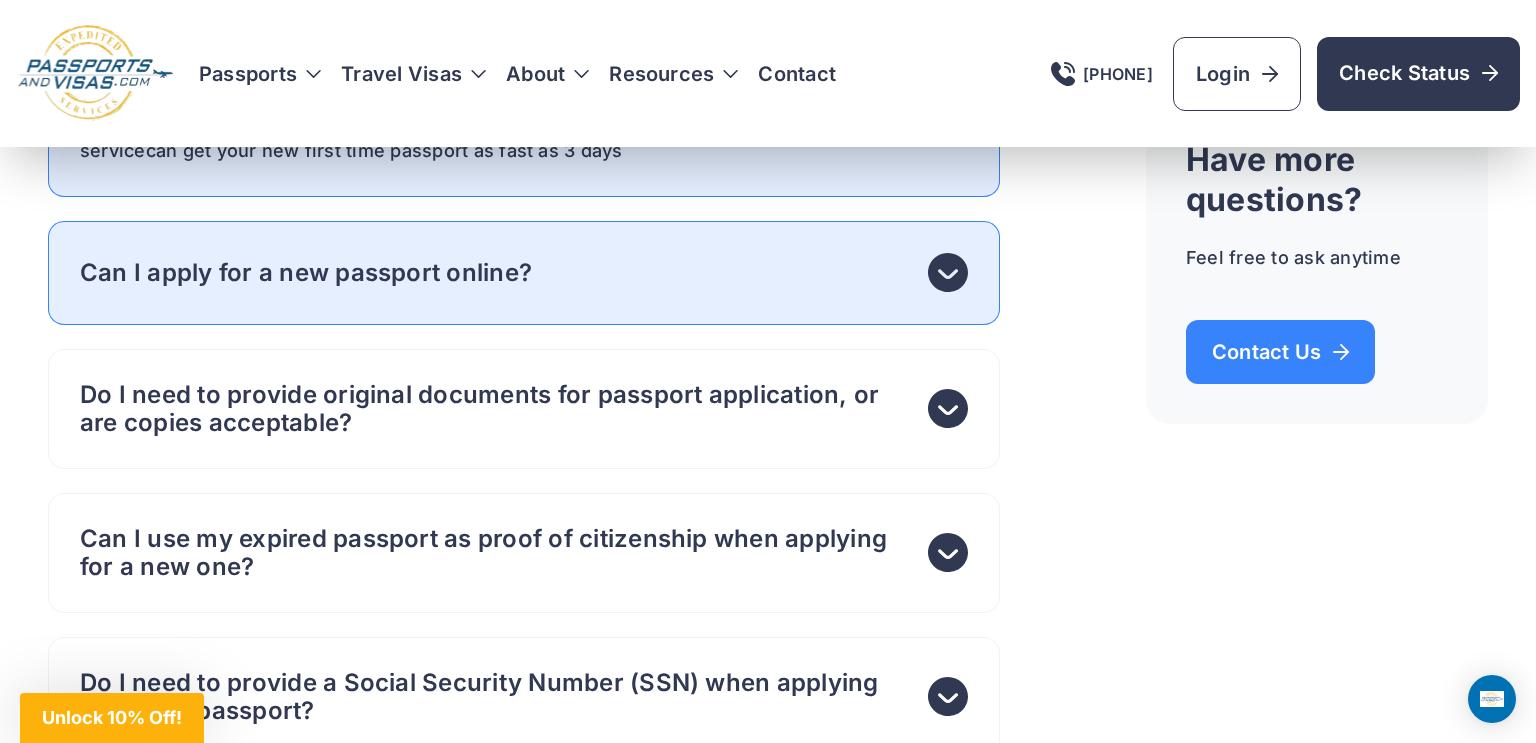 click 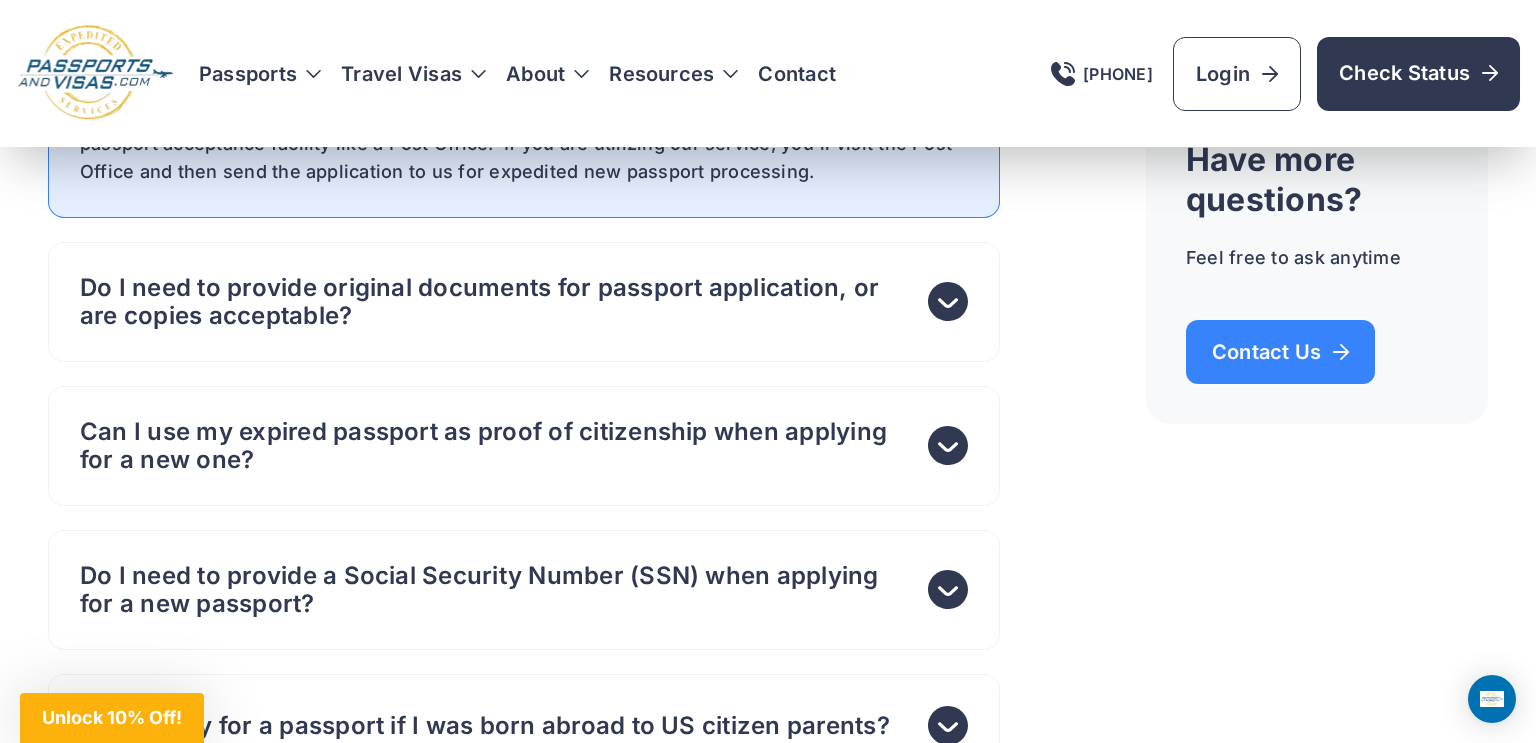 scroll, scrollTop: 8240, scrollLeft: 0, axis: vertical 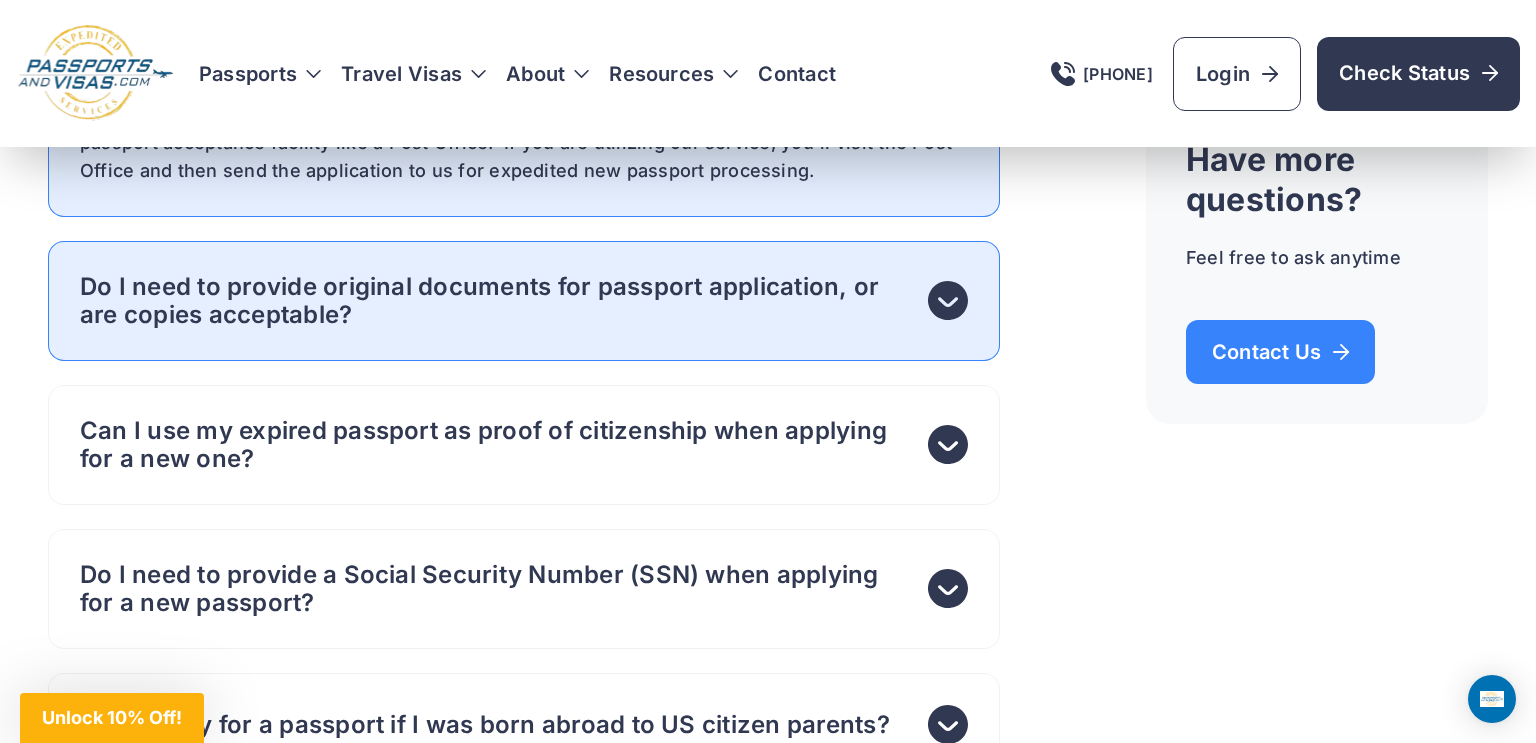 click 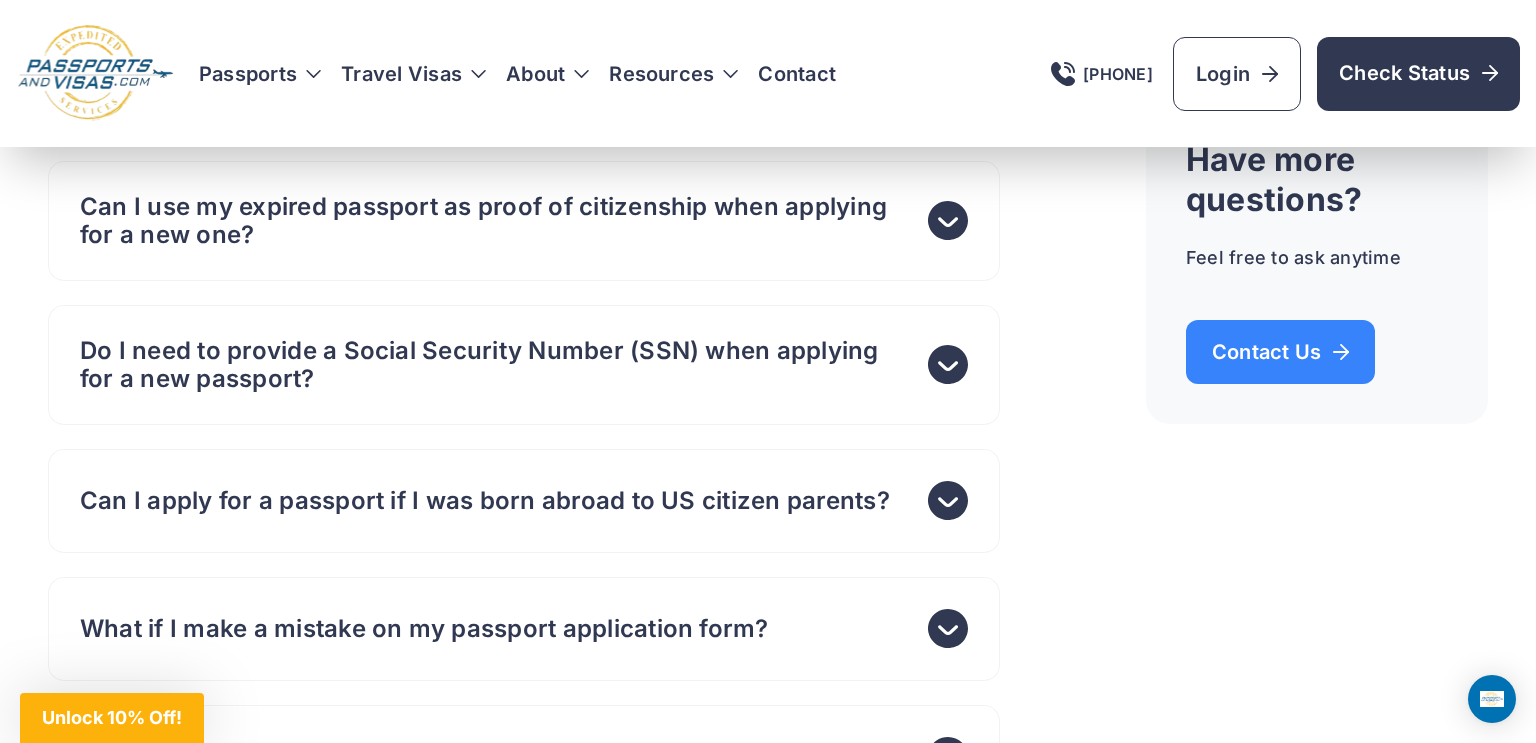 scroll, scrollTop: 8440, scrollLeft: 0, axis: vertical 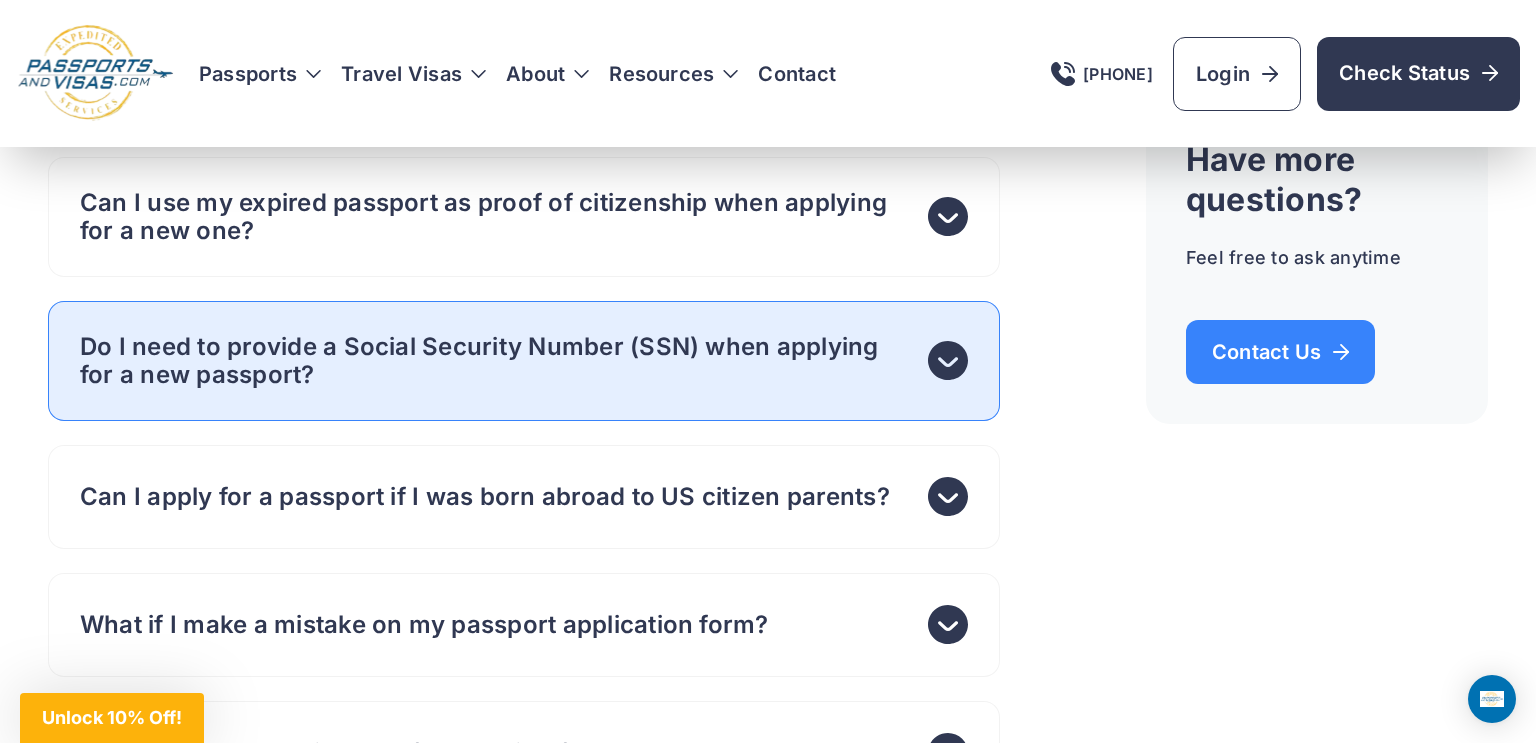 click 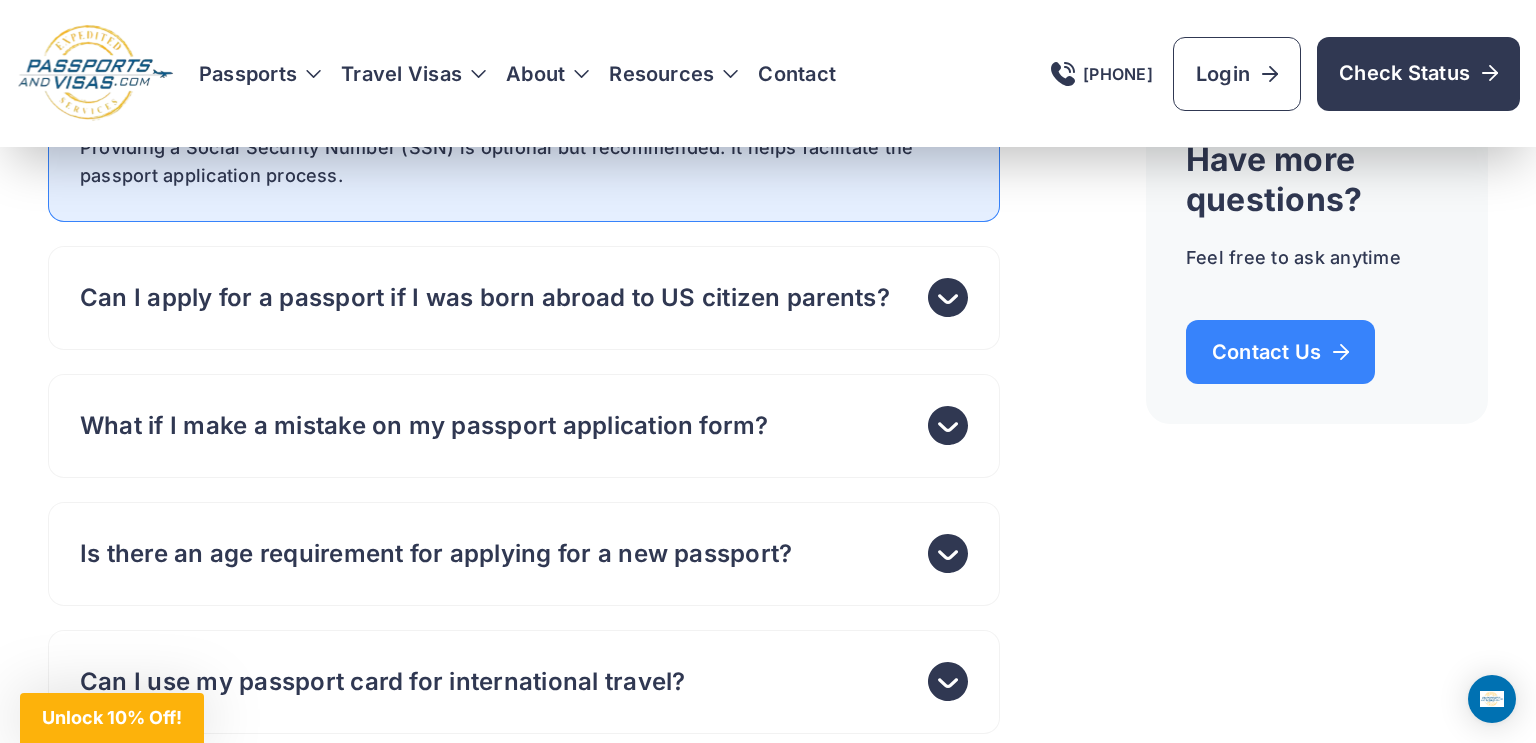 scroll, scrollTop: 8640, scrollLeft: 0, axis: vertical 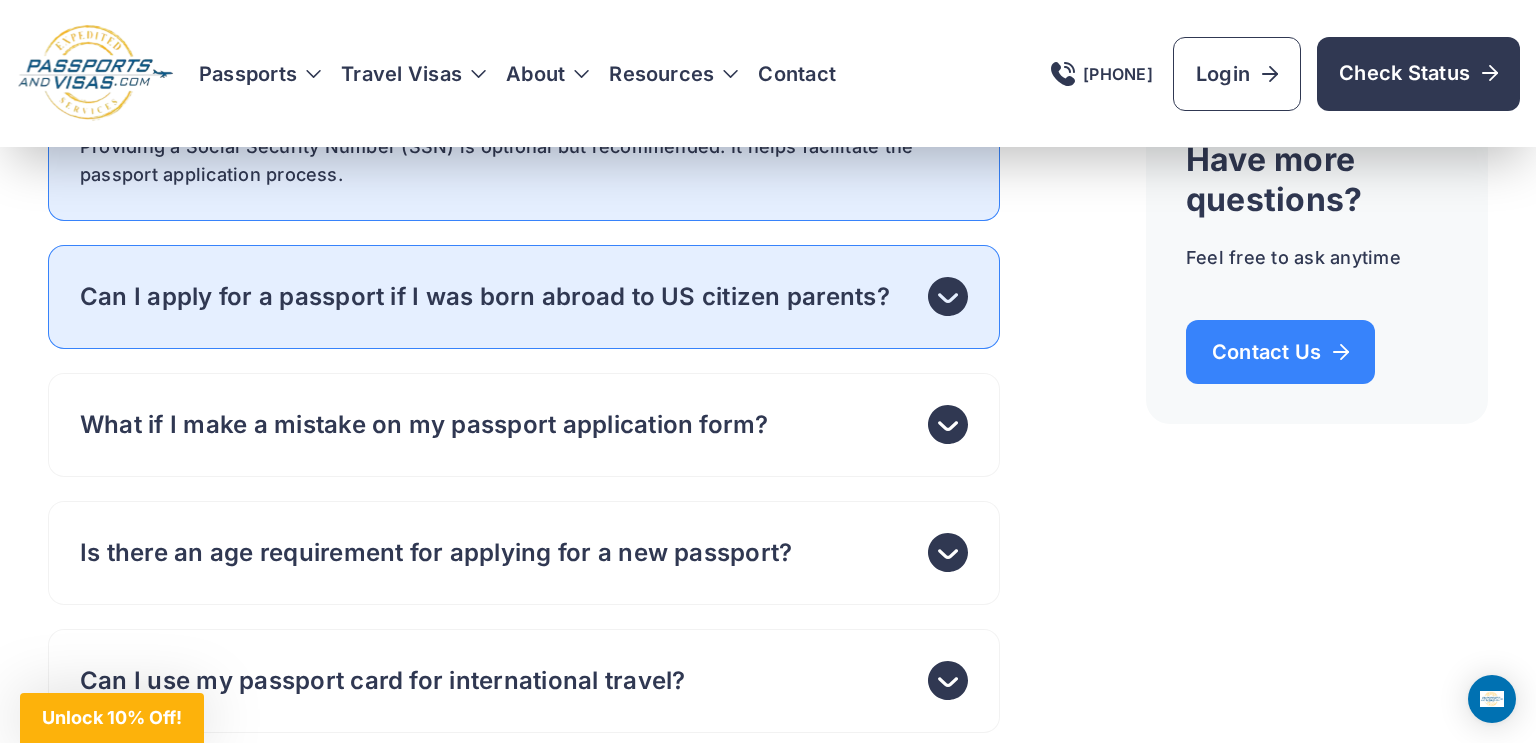 click 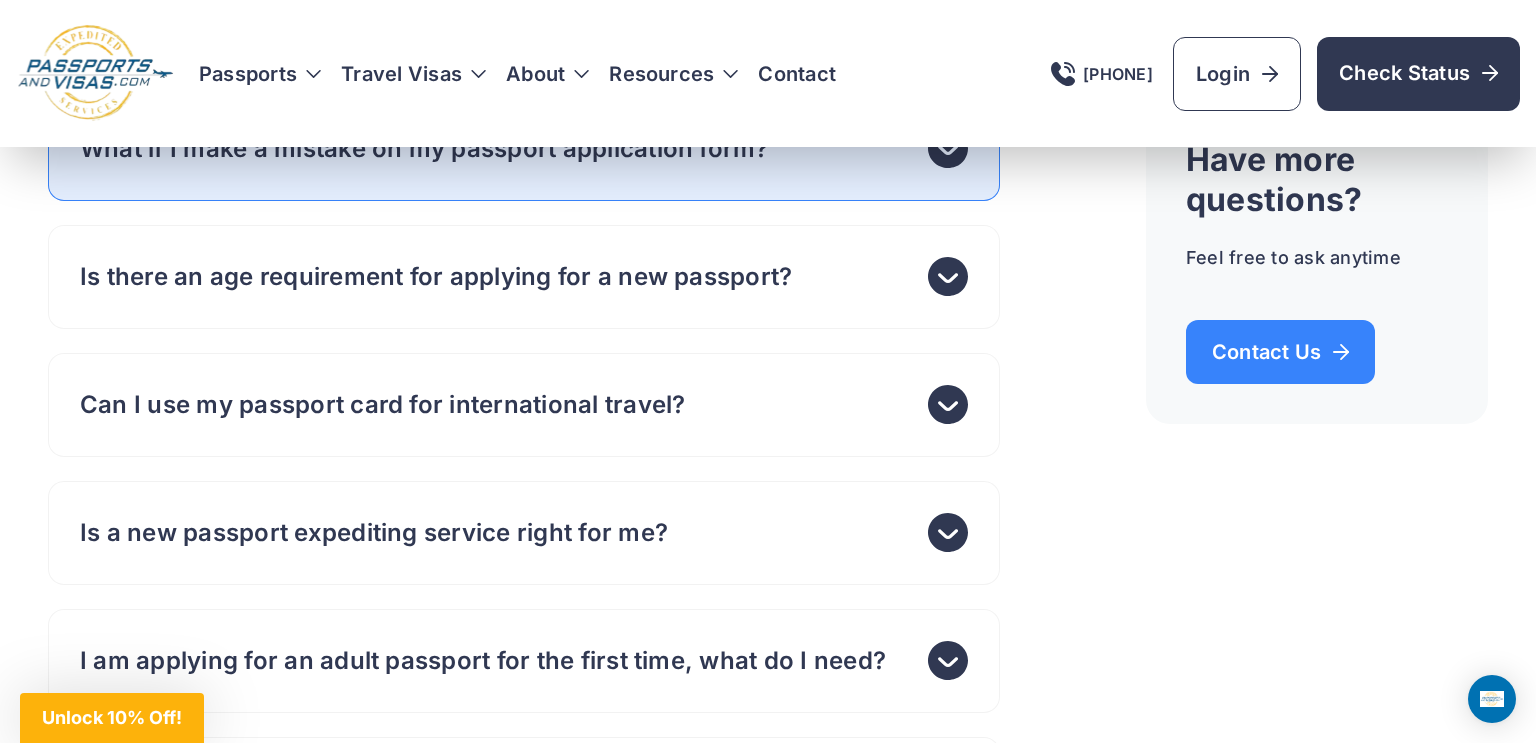 scroll, scrollTop: 8920, scrollLeft: 0, axis: vertical 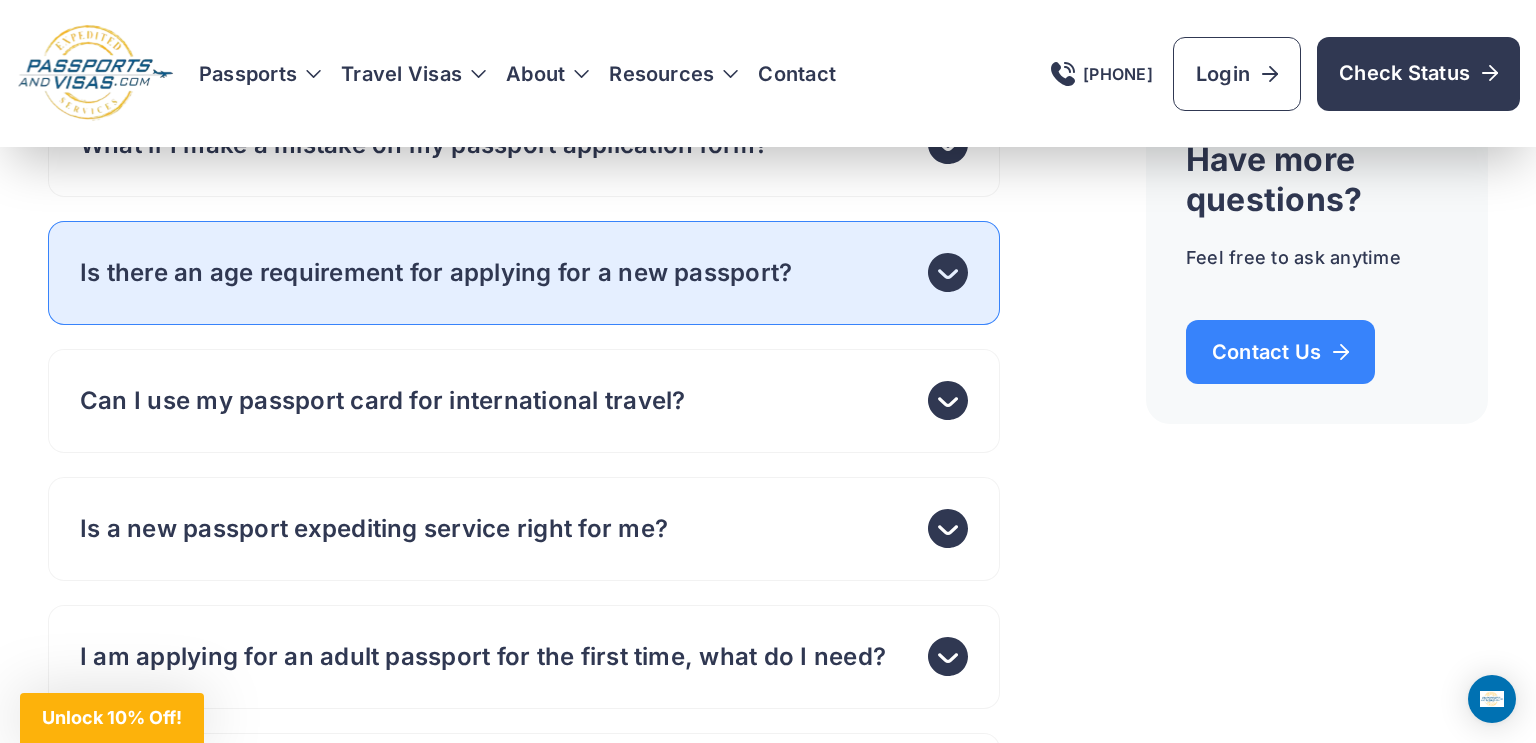 click 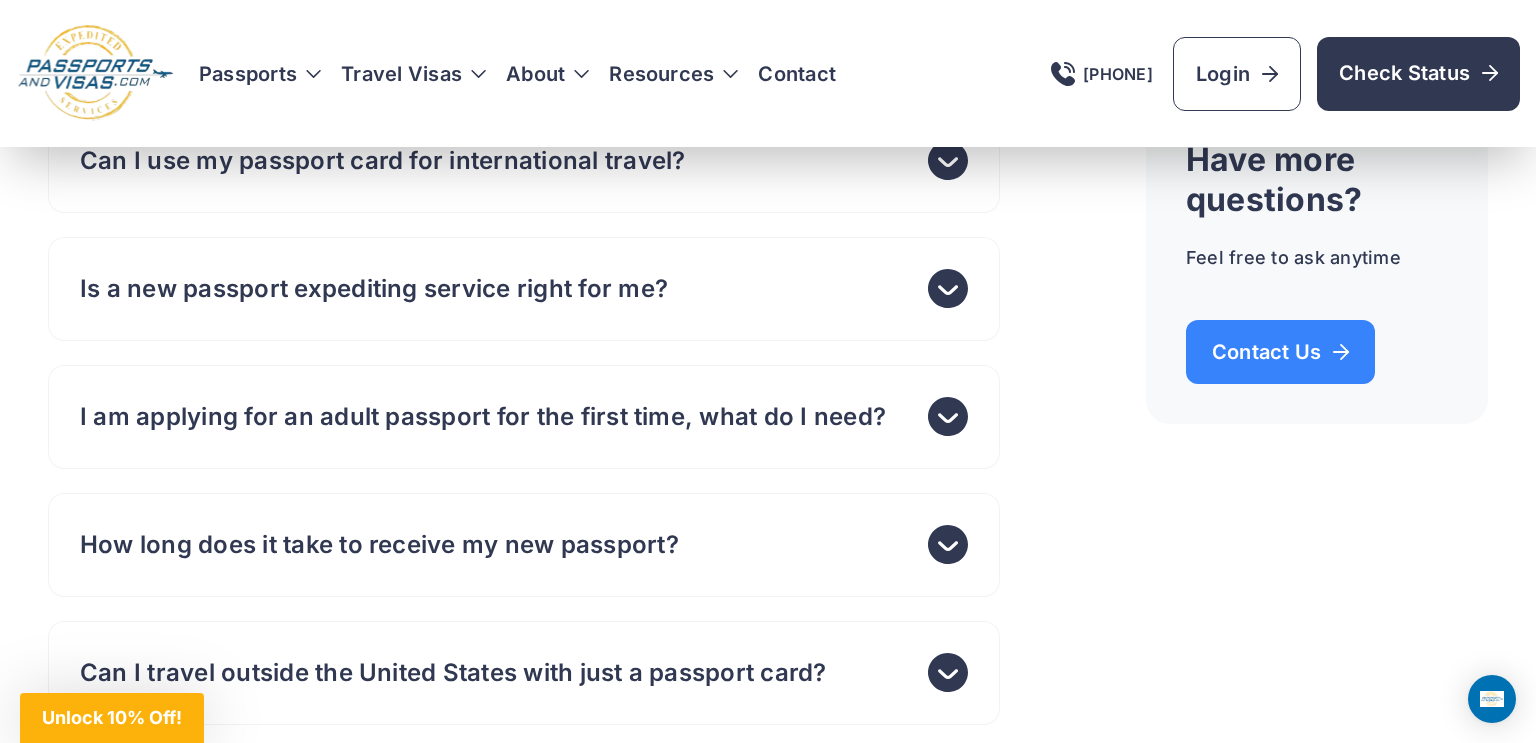 scroll, scrollTop: 9200, scrollLeft: 0, axis: vertical 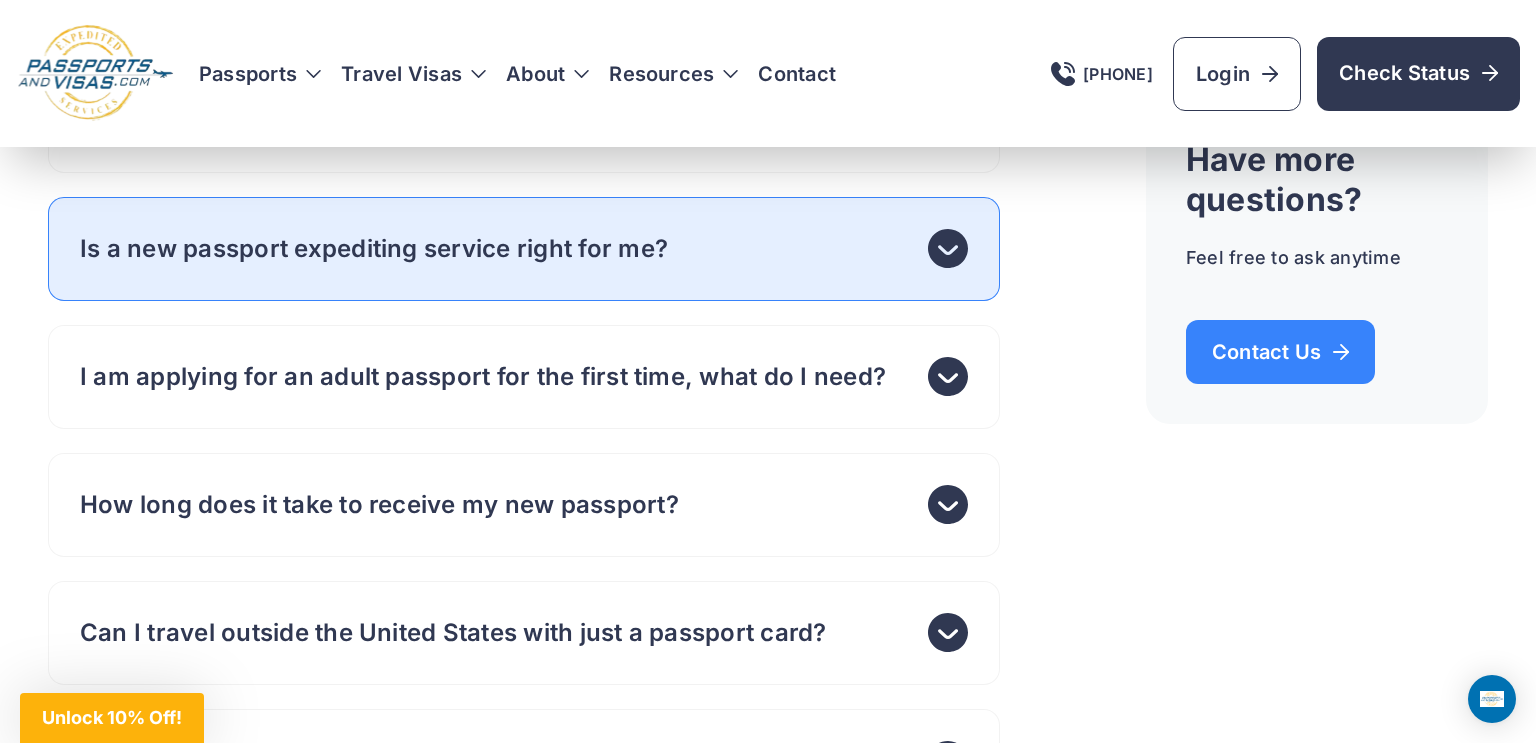 click 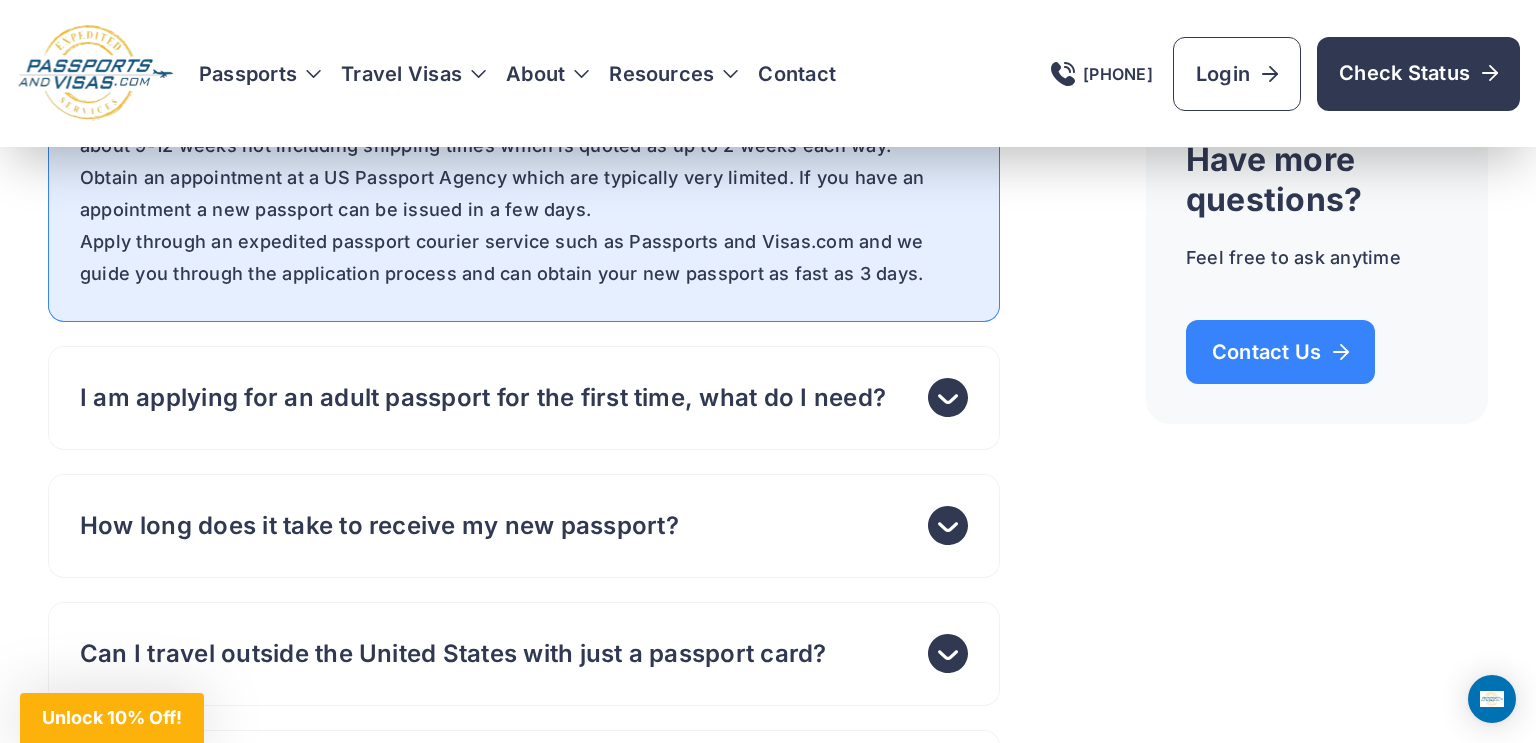 scroll, scrollTop: 9360, scrollLeft: 0, axis: vertical 